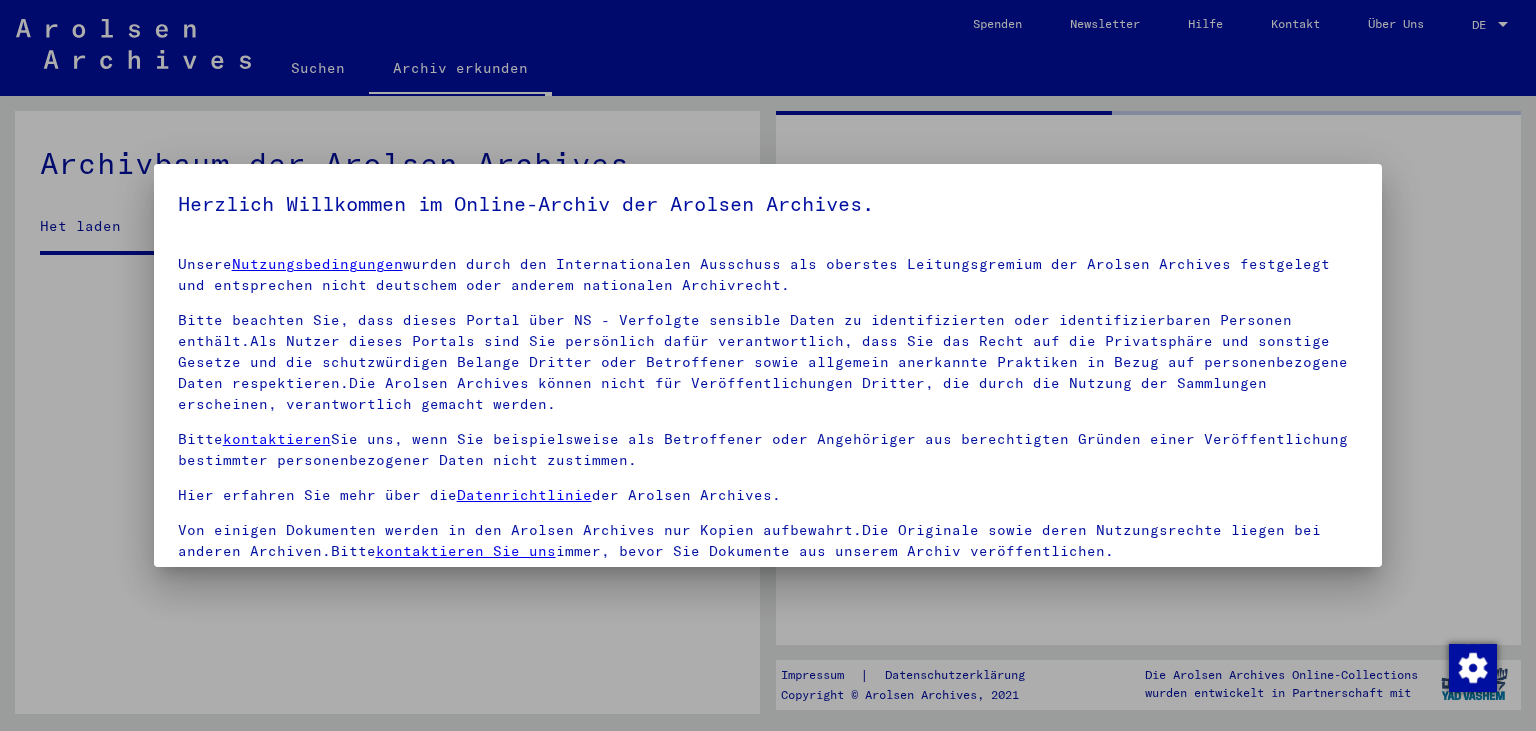 scroll, scrollTop: 0, scrollLeft: 0, axis: both 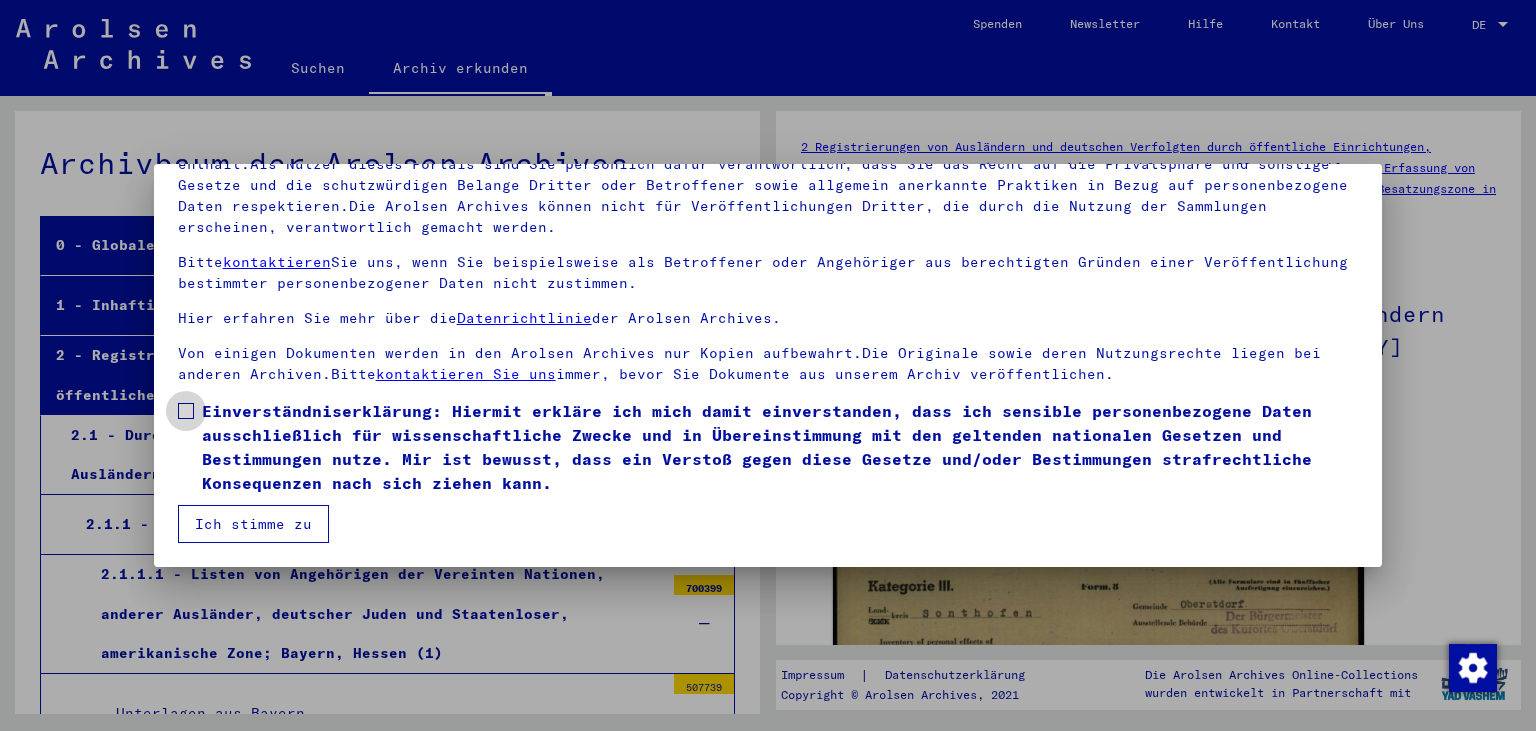 click at bounding box center (186, 411) 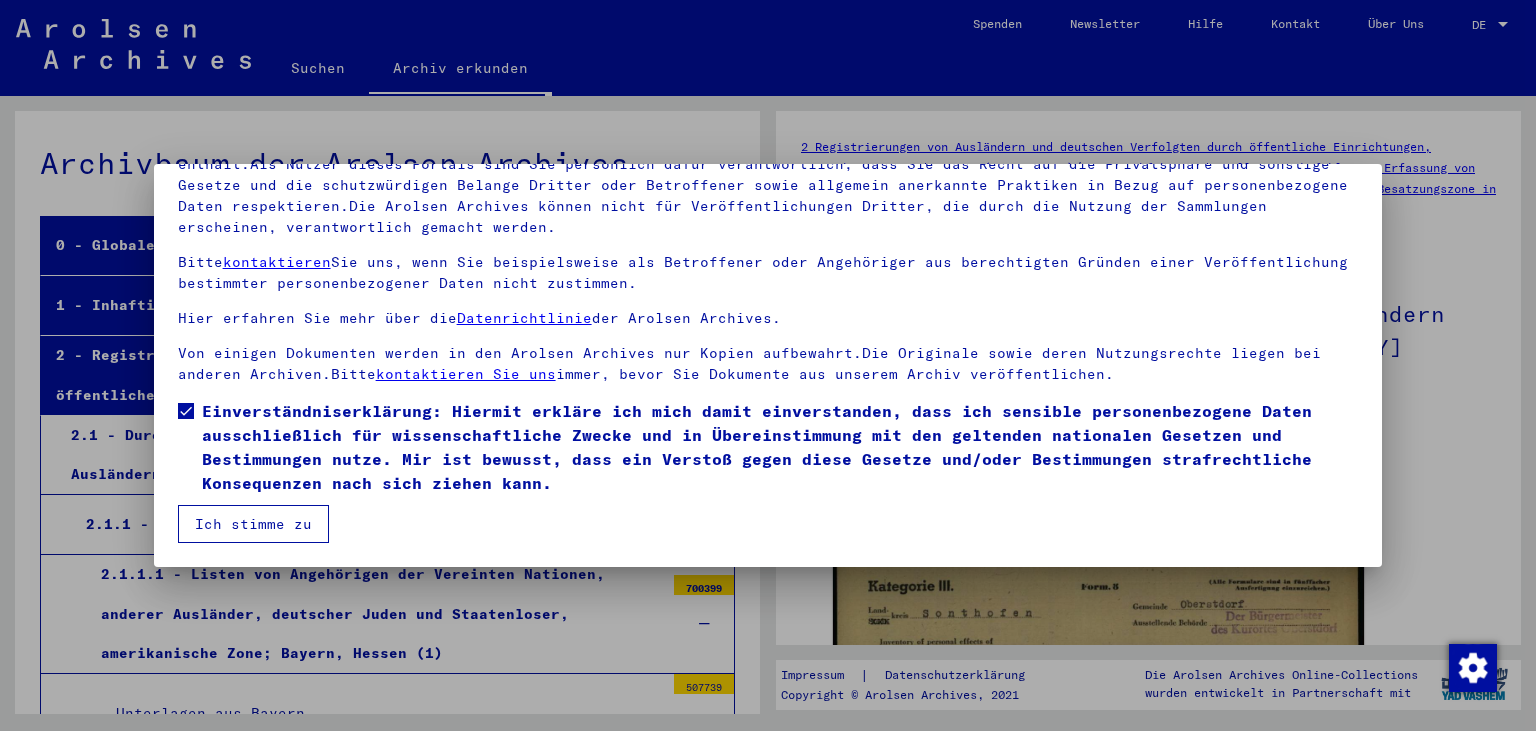 click on "Ich stimme zu" at bounding box center [253, 524] 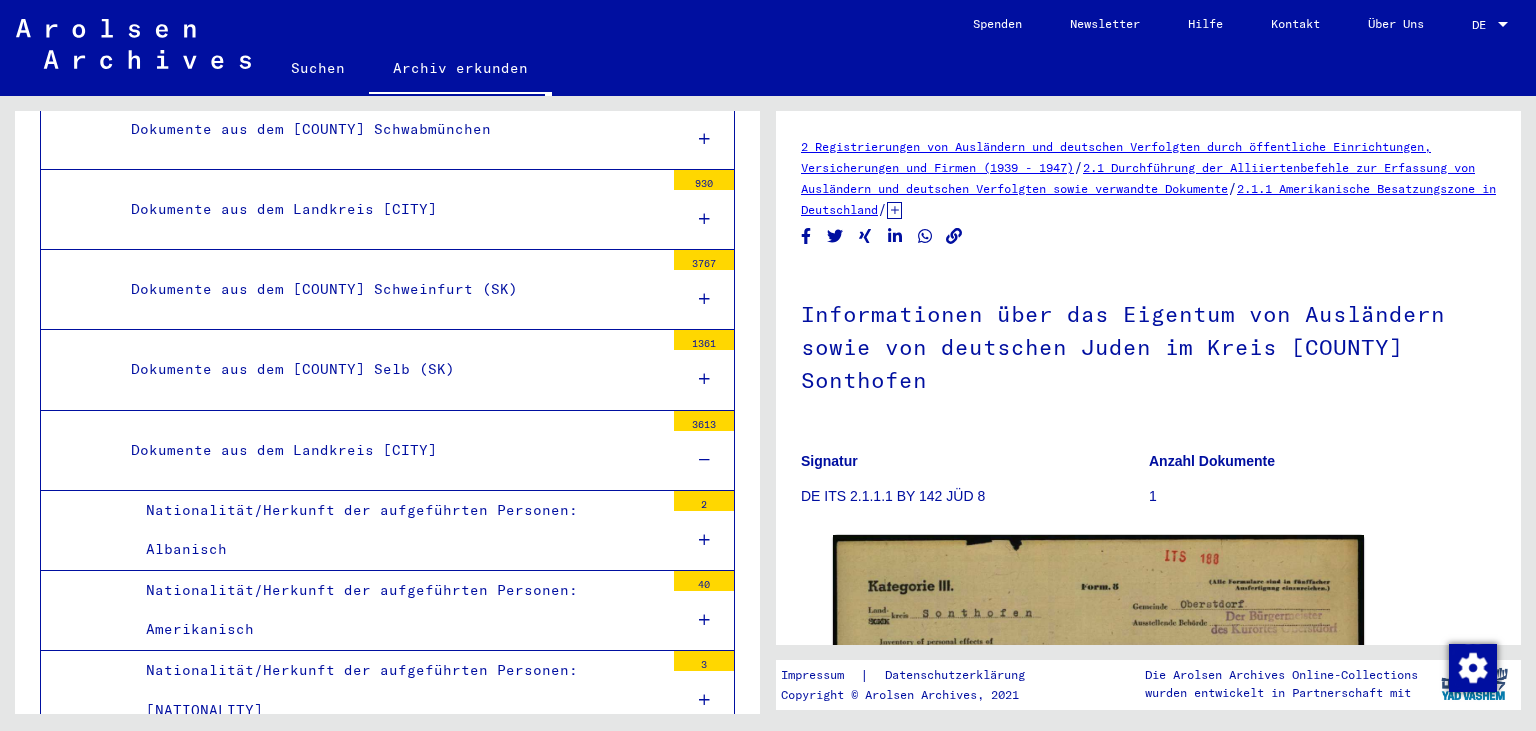 scroll, scrollTop: 11702, scrollLeft: 0, axis: vertical 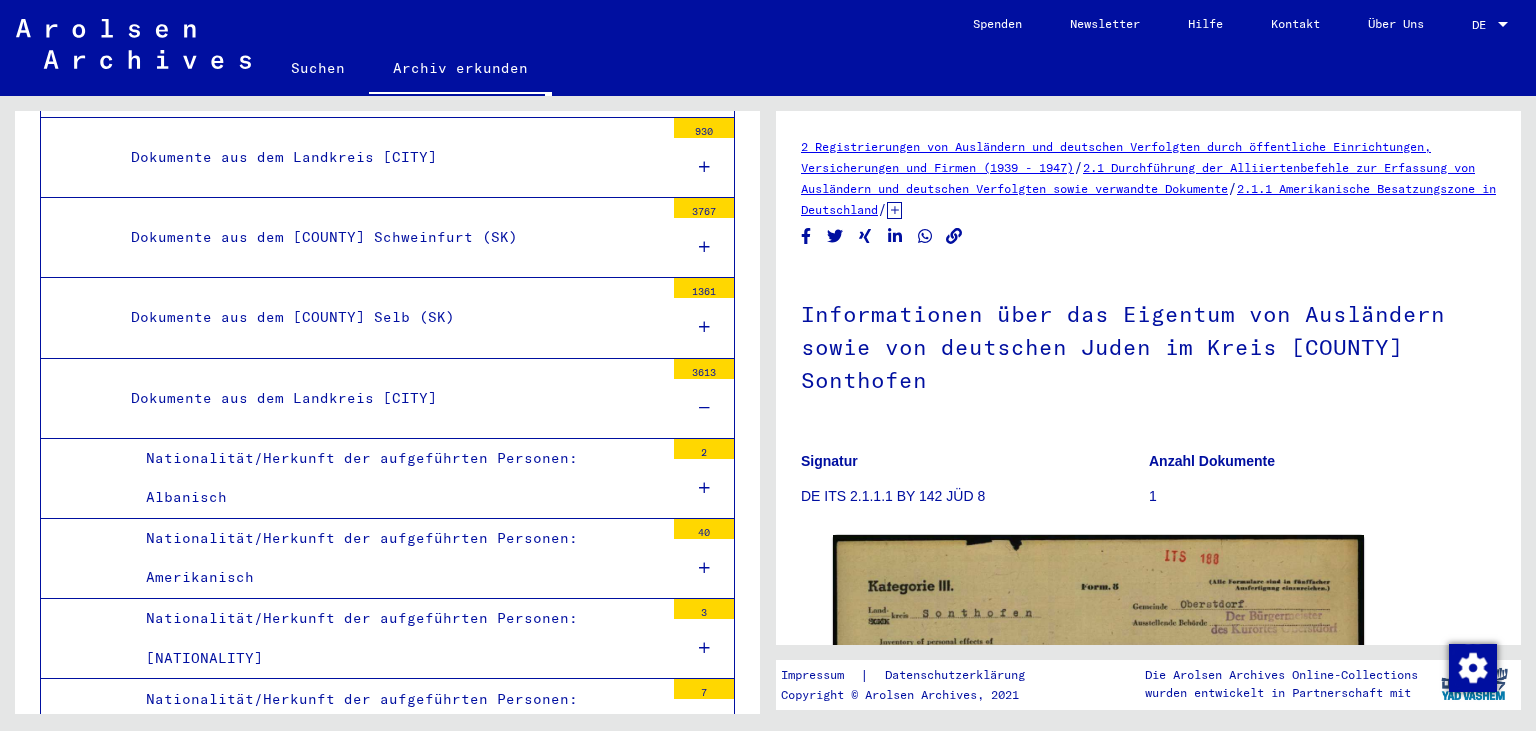 click on "Dokumente aus dem Landkreis [CITY]" at bounding box center (390, 398) 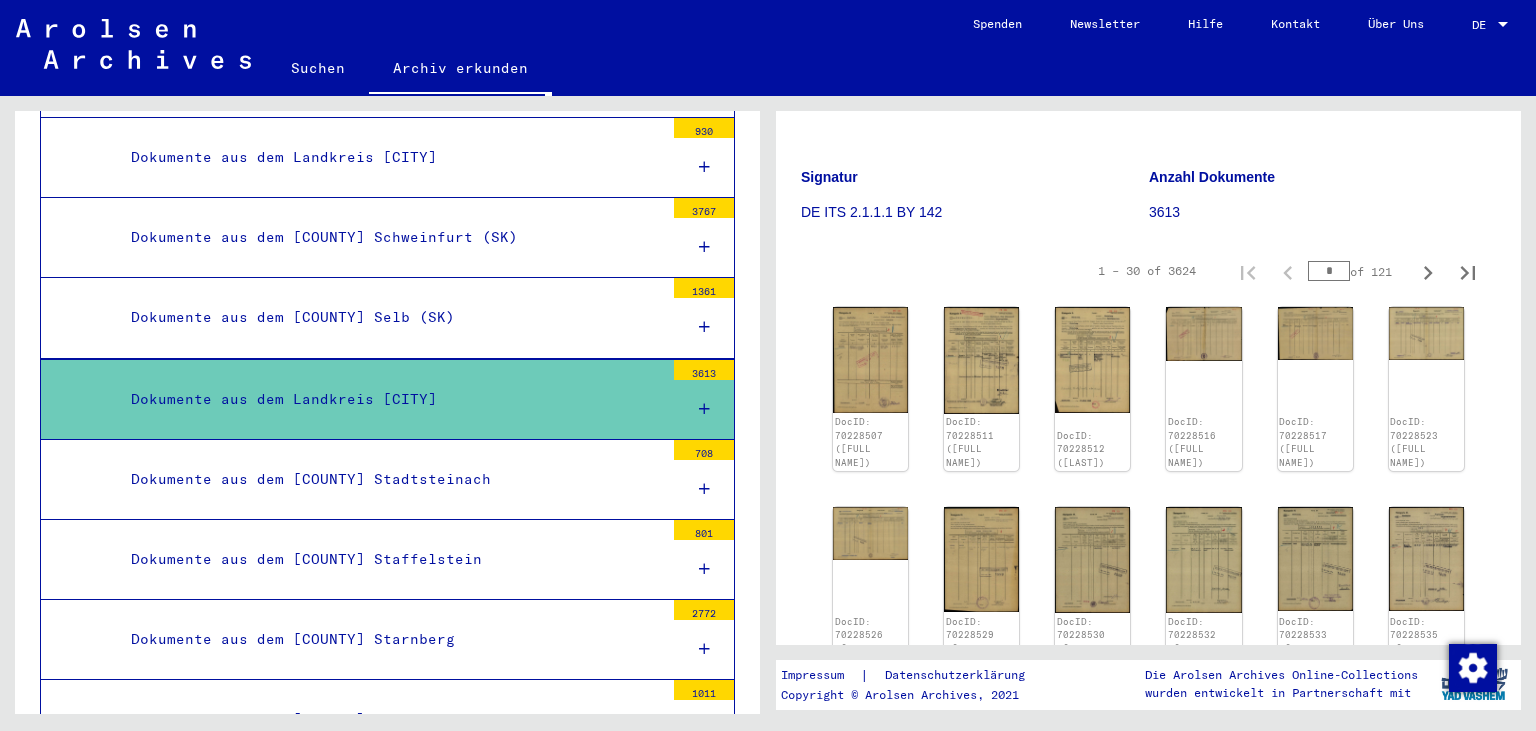 scroll, scrollTop: 221, scrollLeft: 0, axis: vertical 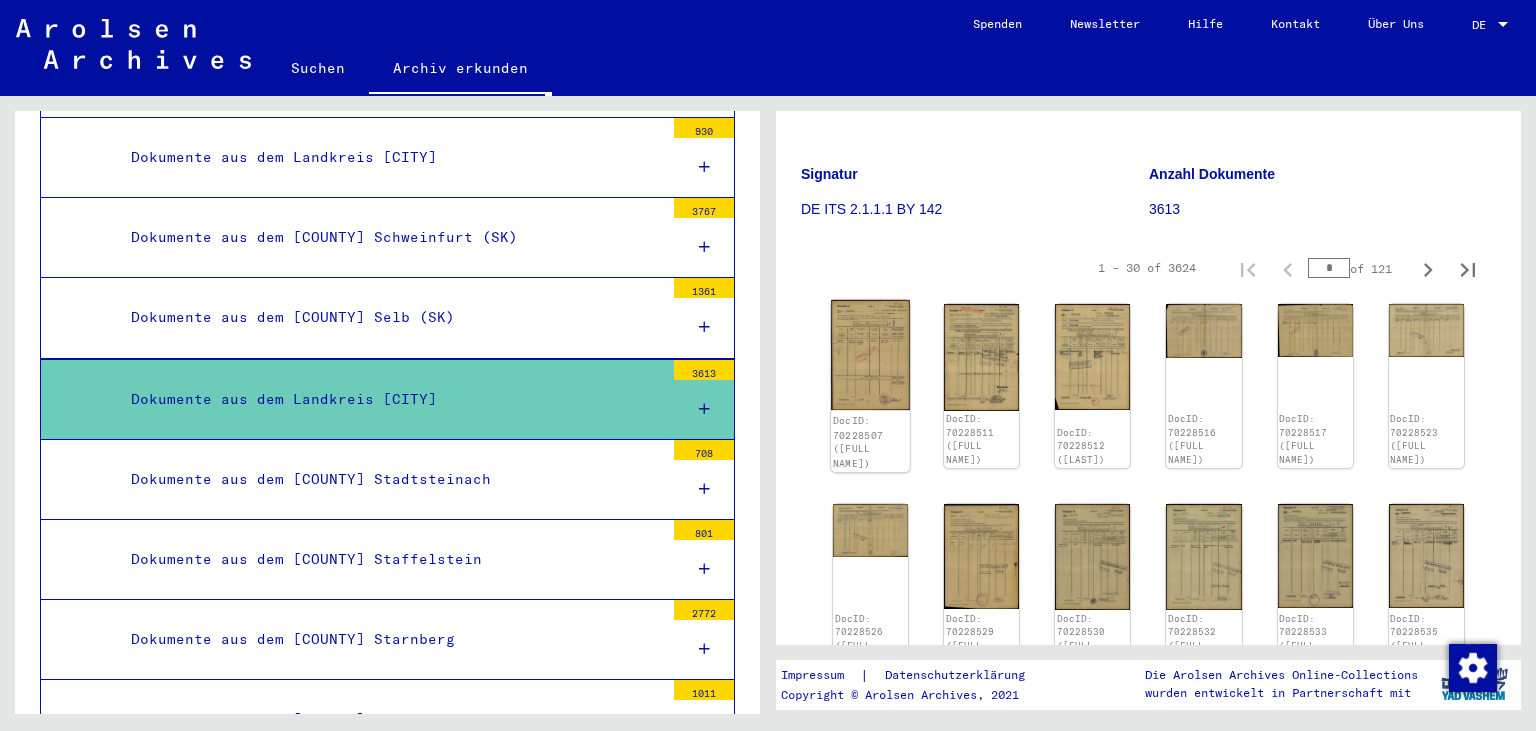 click 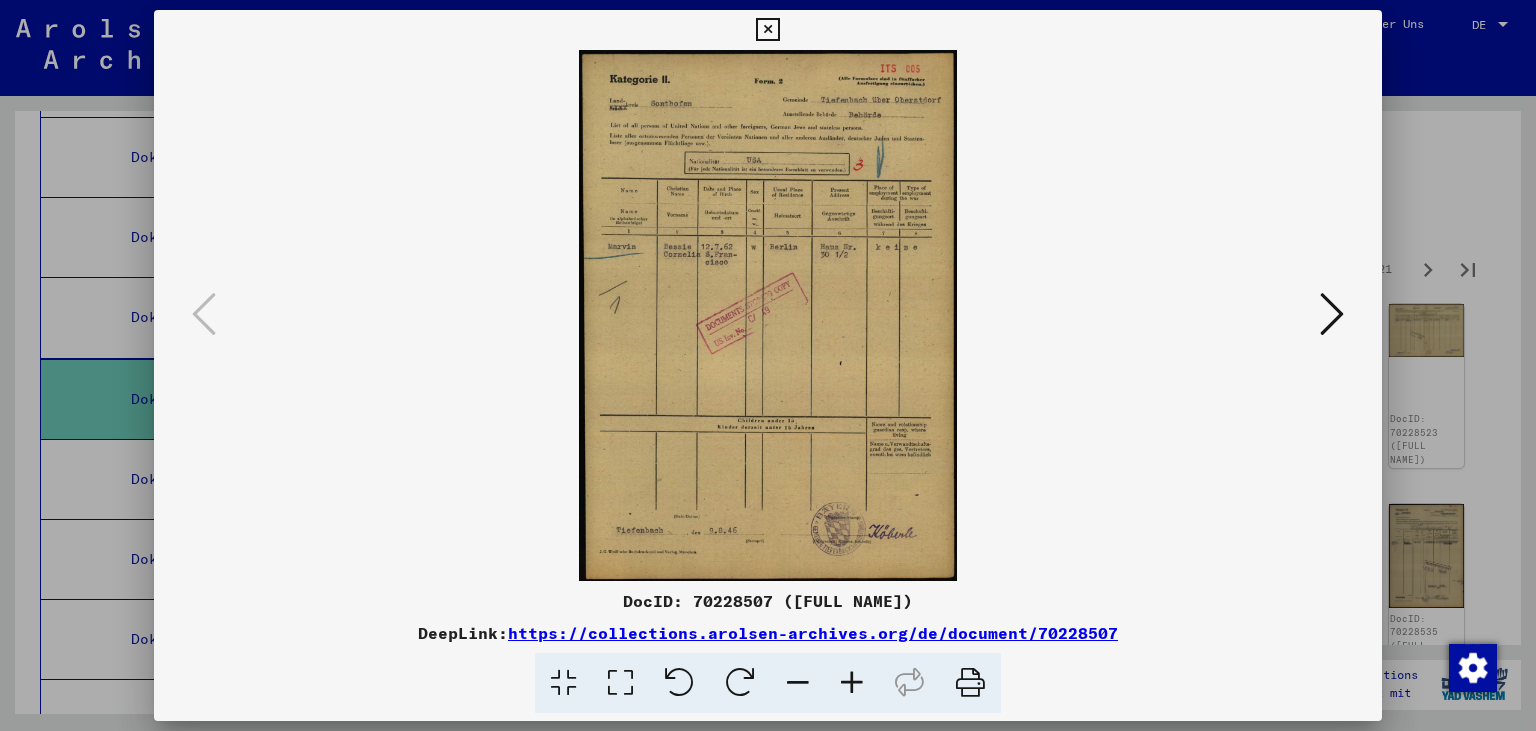 click at bounding box center [852, 683] 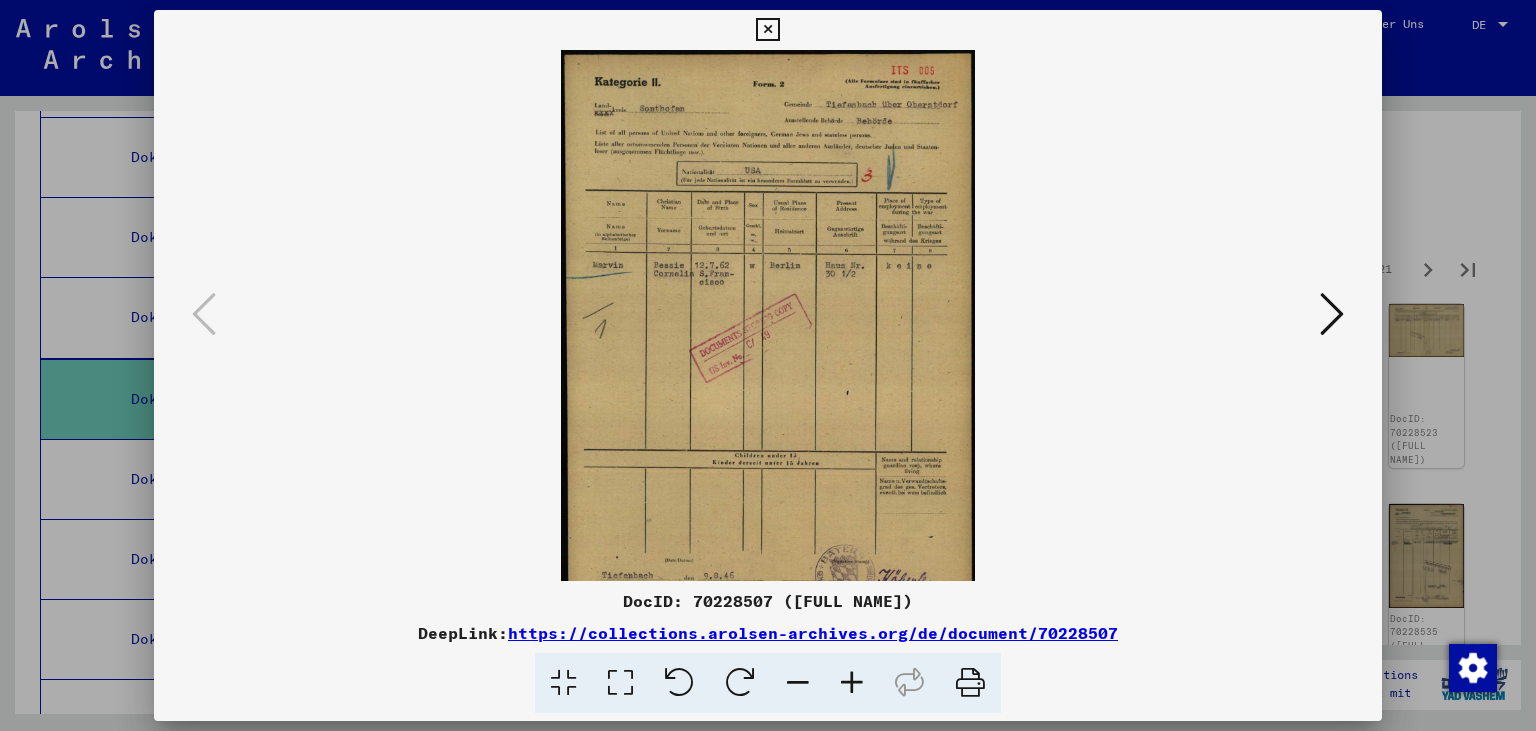 click at bounding box center (852, 683) 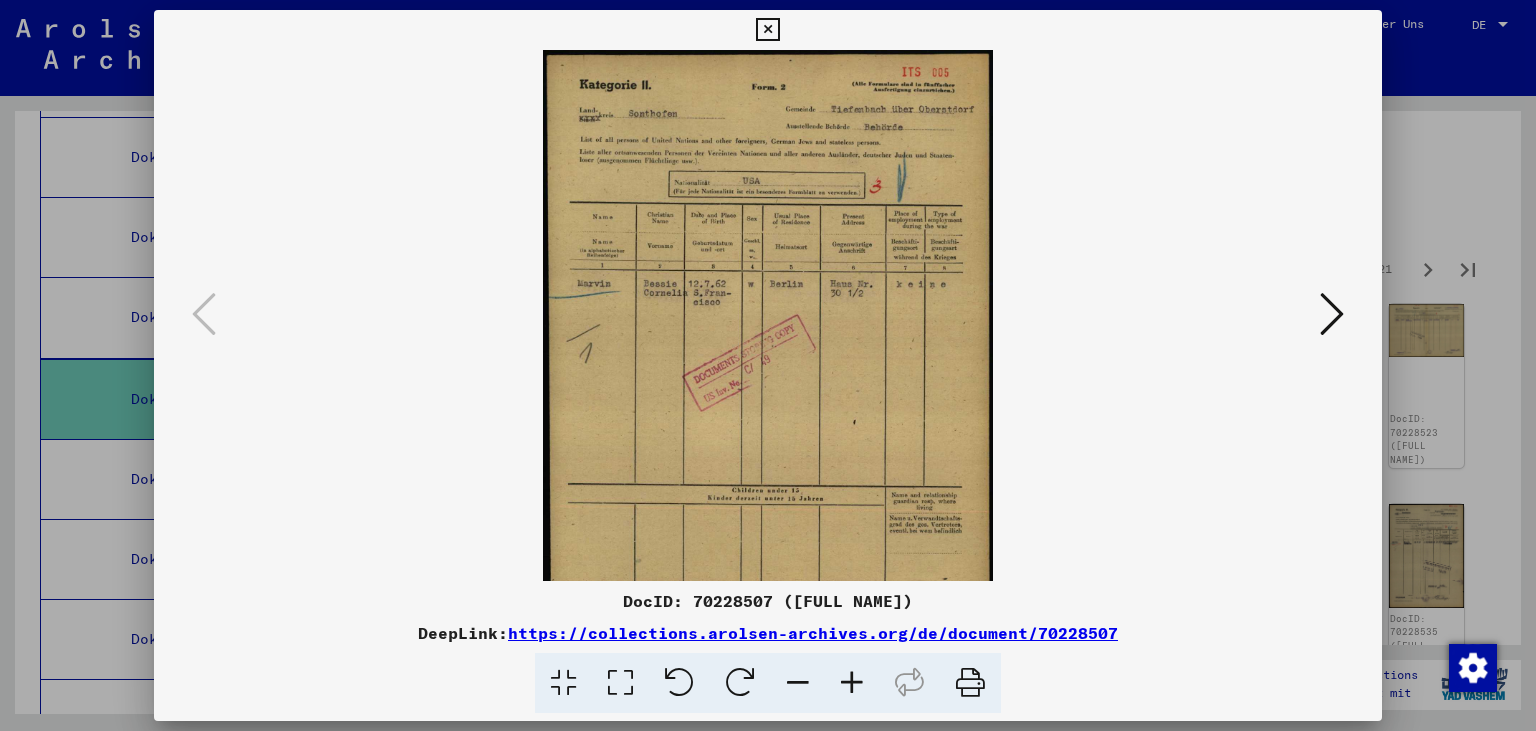 click at bounding box center [852, 683] 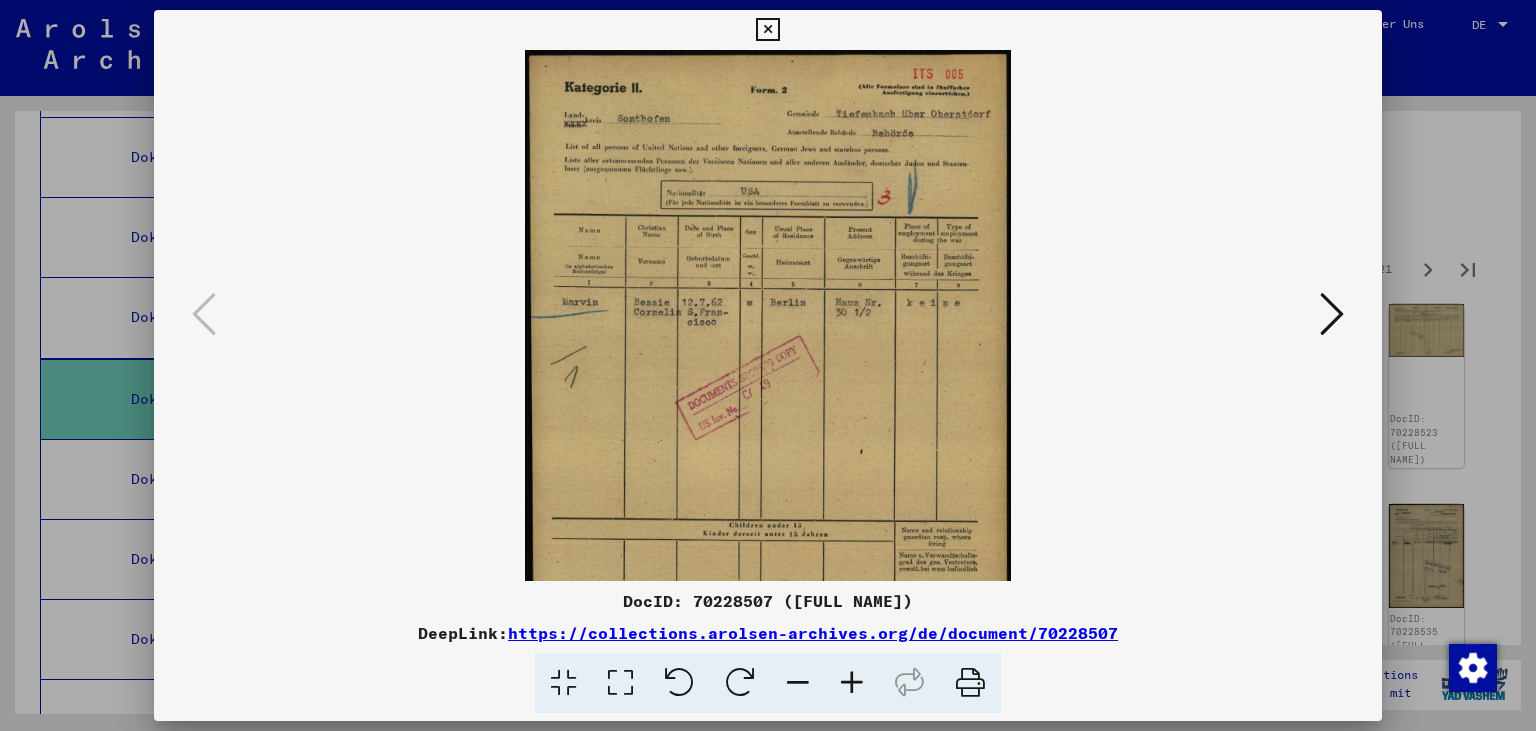 click at bounding box center [852, 683] 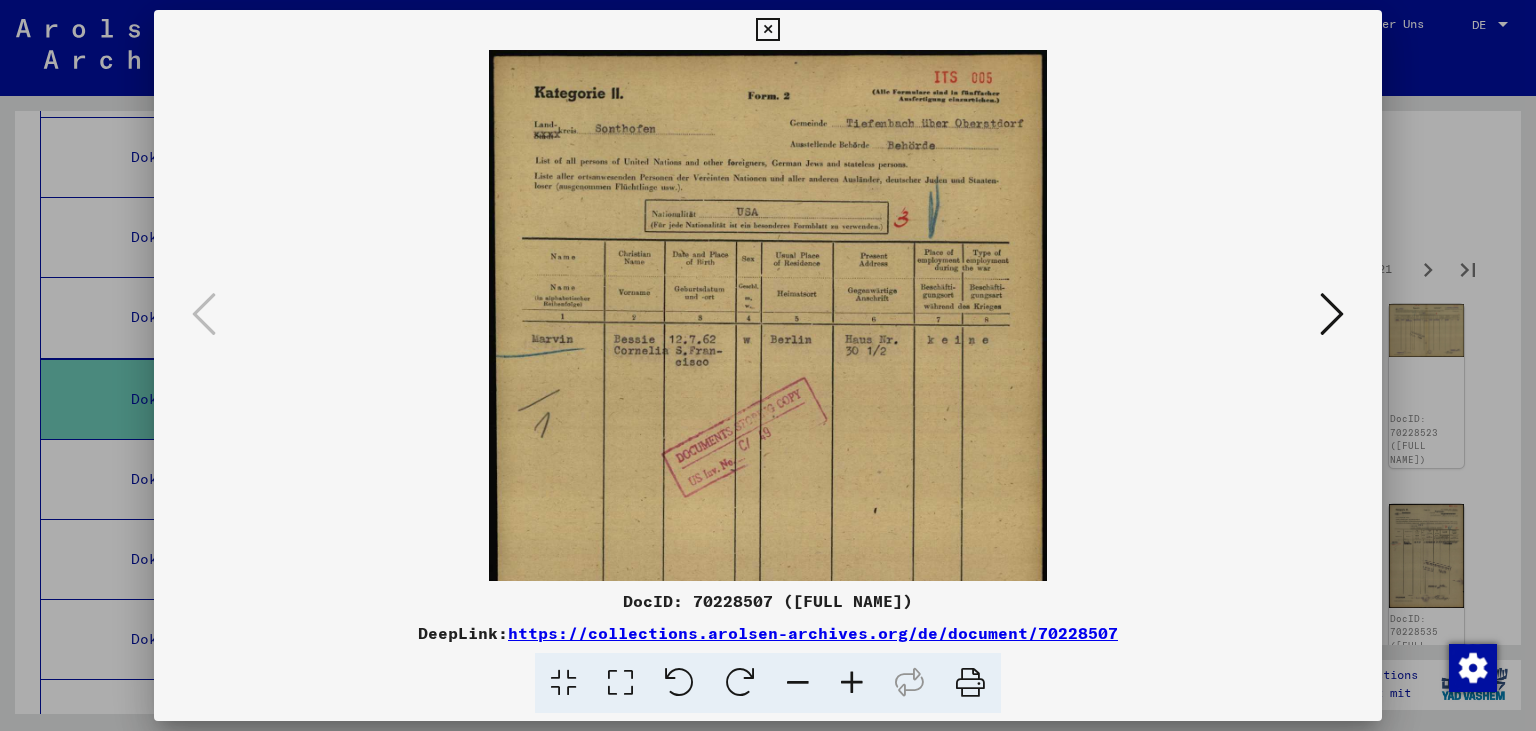 click at bounding box center [852, 683] 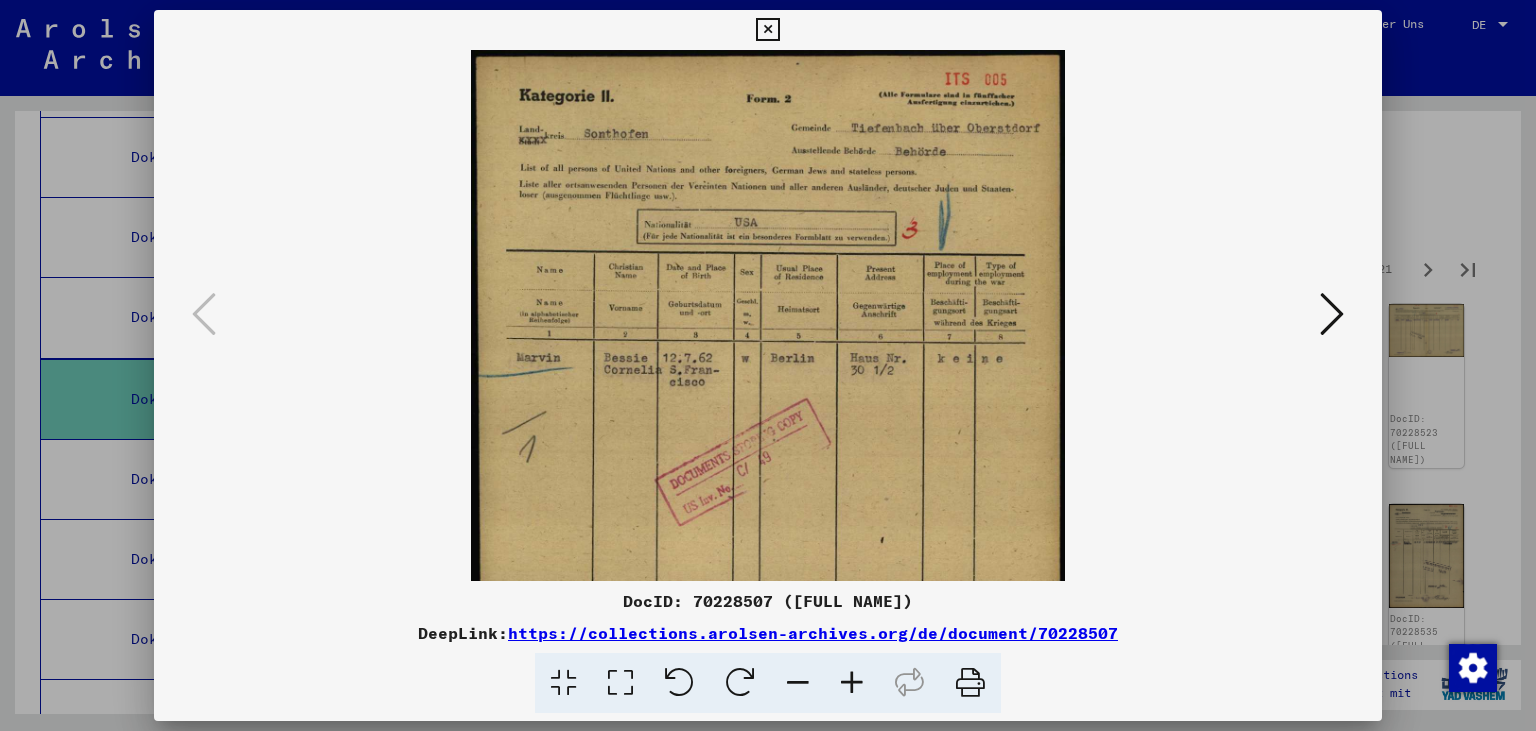 click at bounding box center [852, 683] 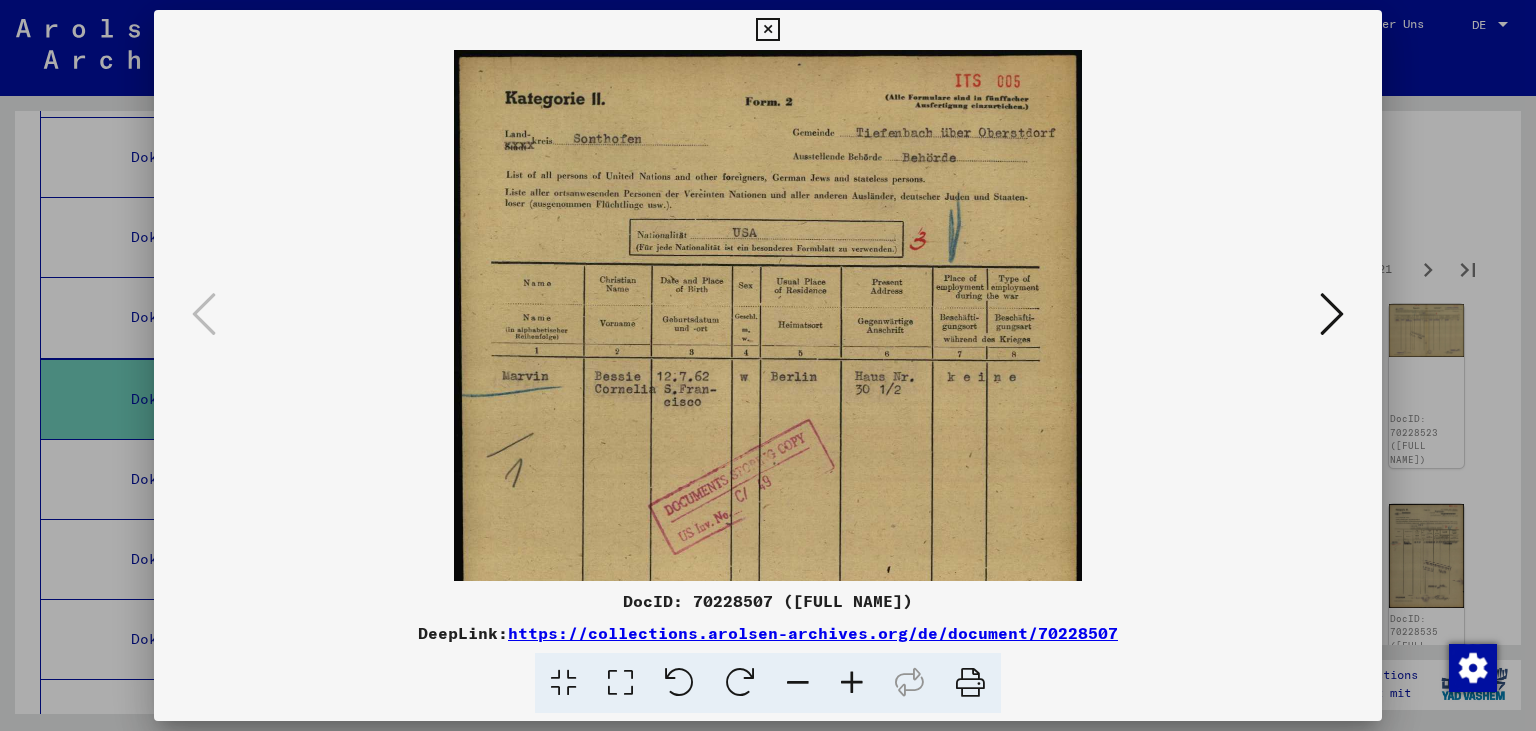 click at bounding box center [1332, 314] 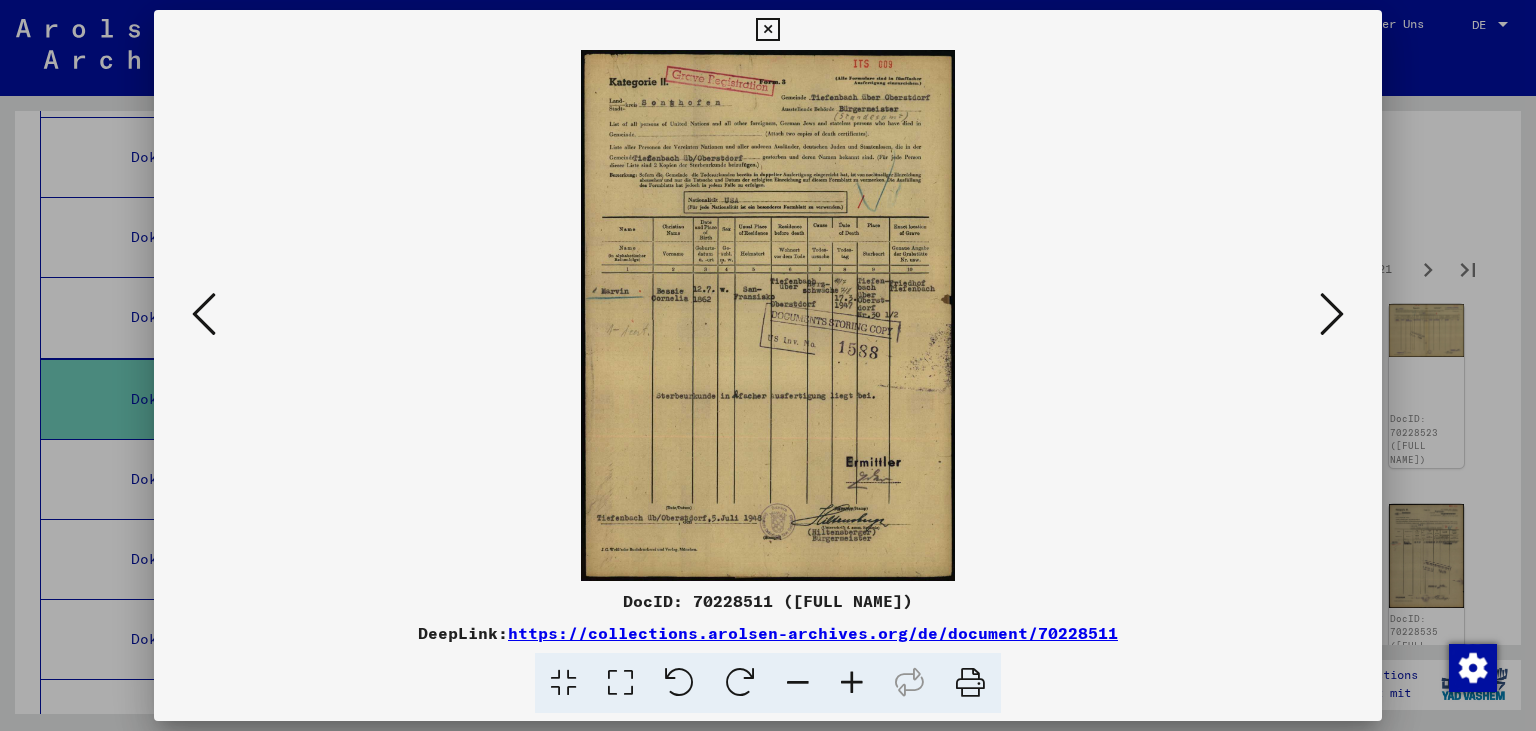 click at bounding box center [1332, 315] 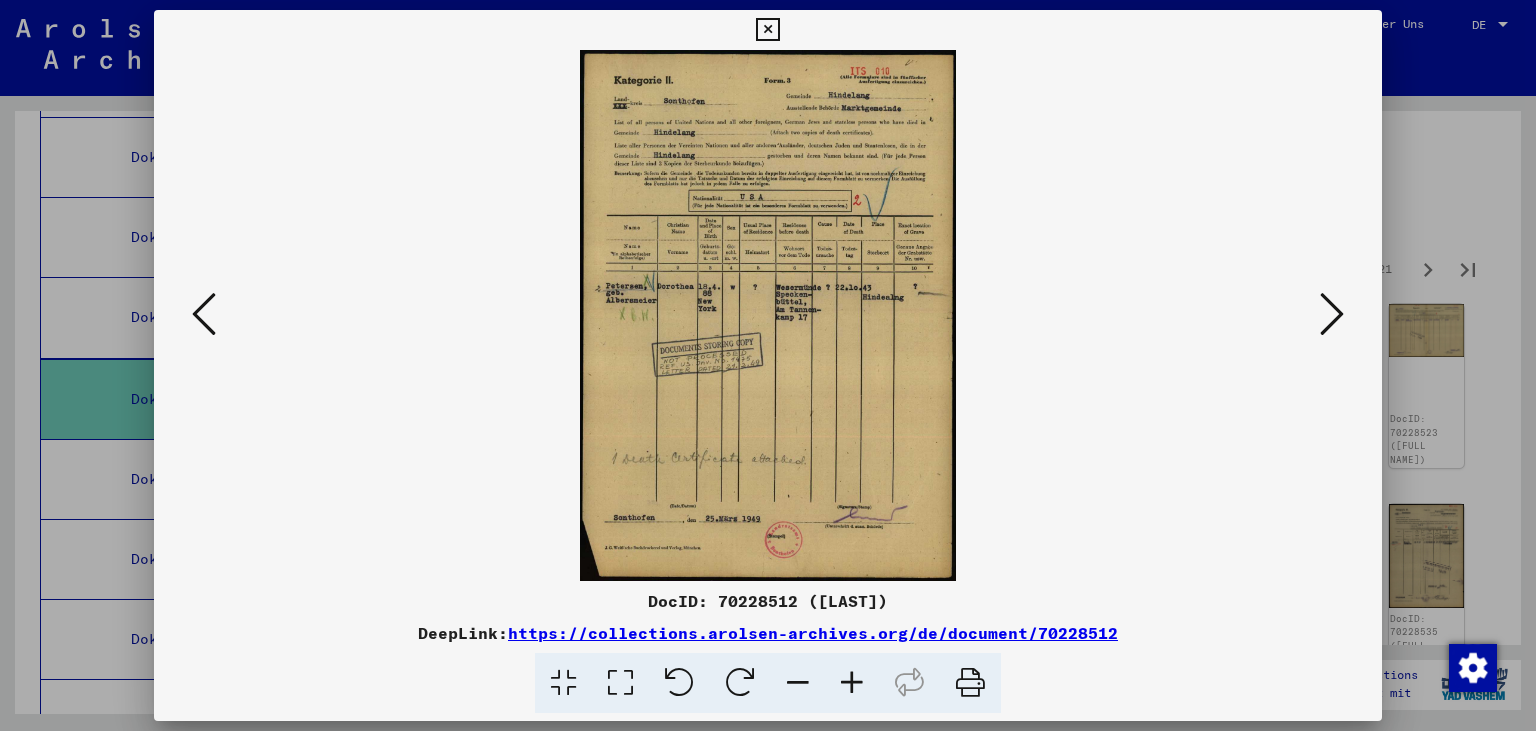 click at bounding box center [852, 683] 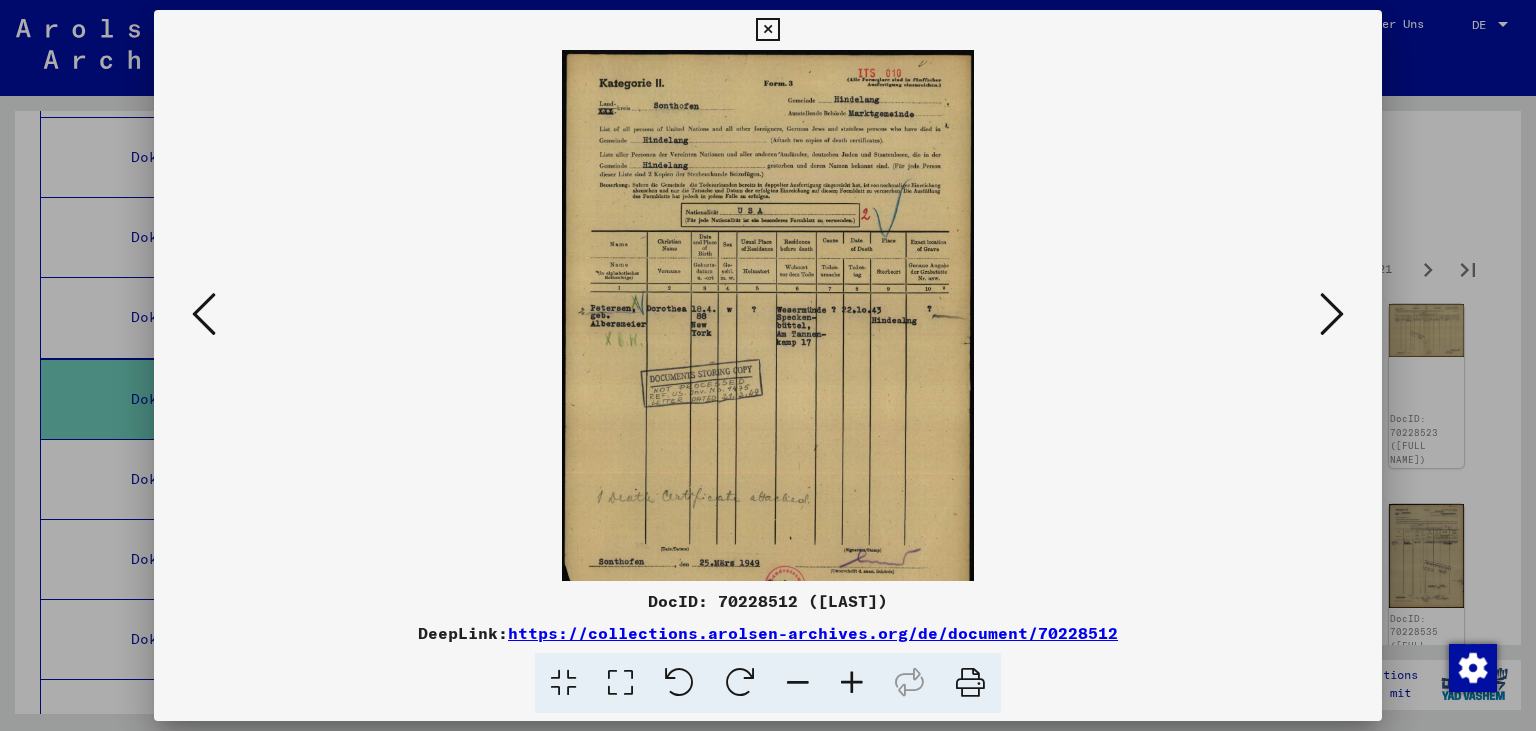 click at bounding box center (852, 683) 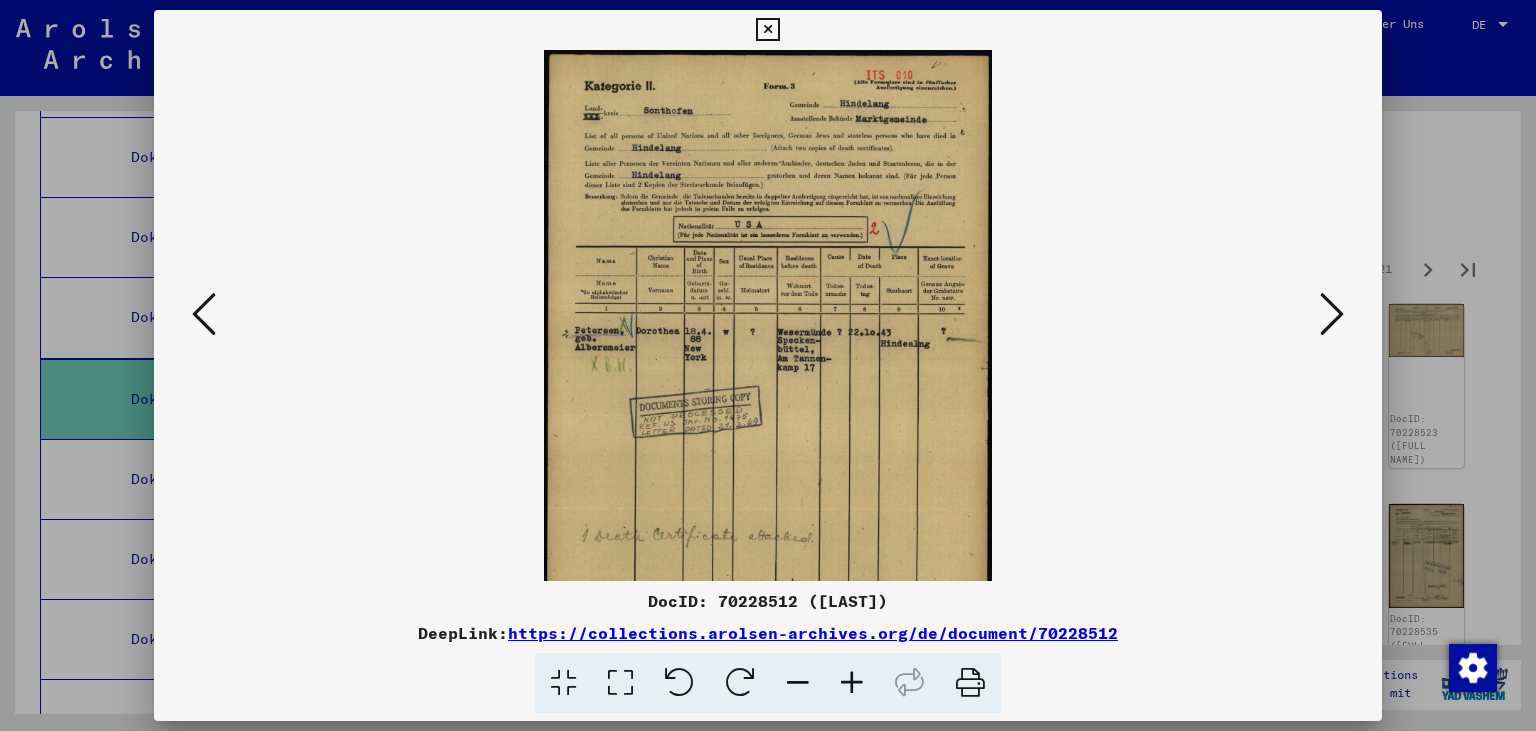 click at bounding box center [852, 683] 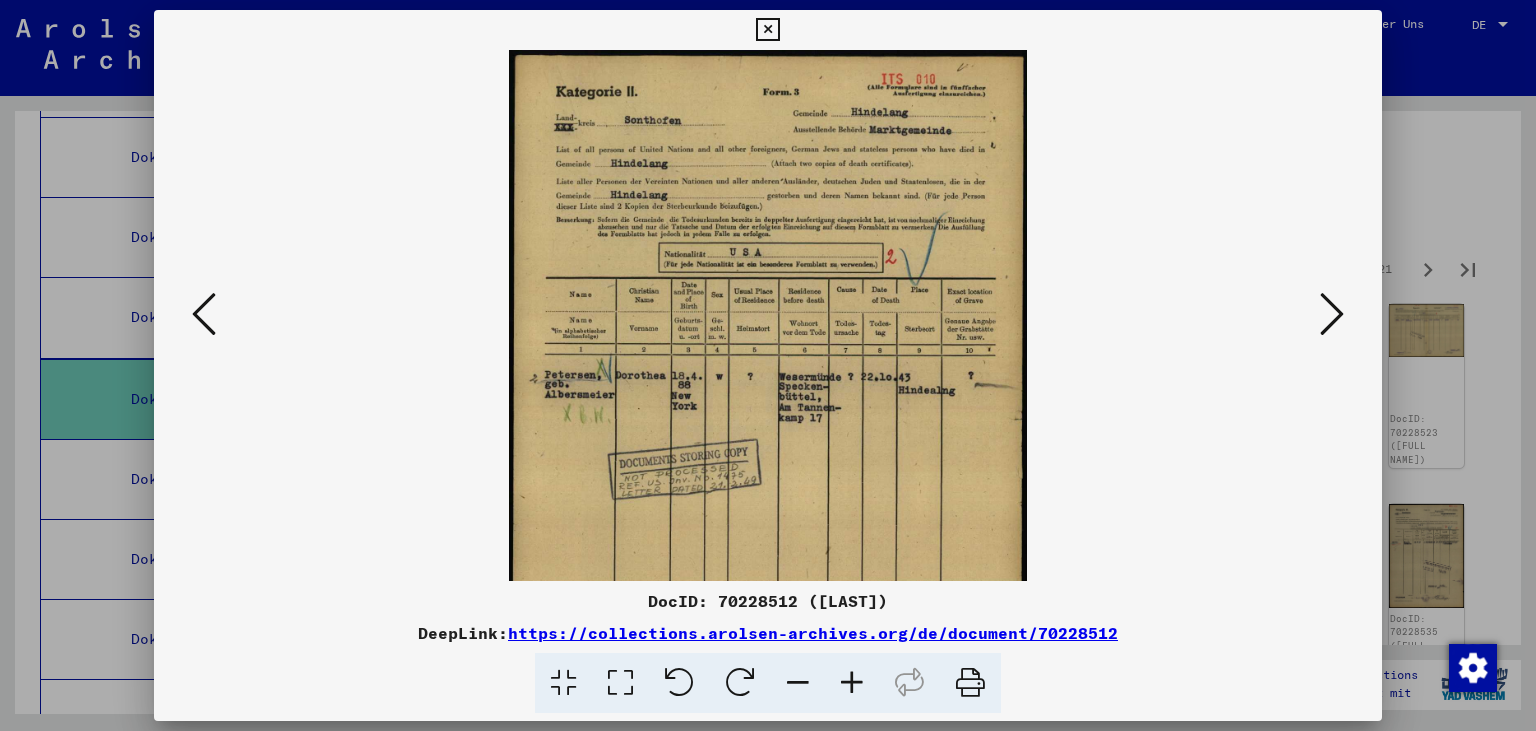 click at bounding box center (852, 683) 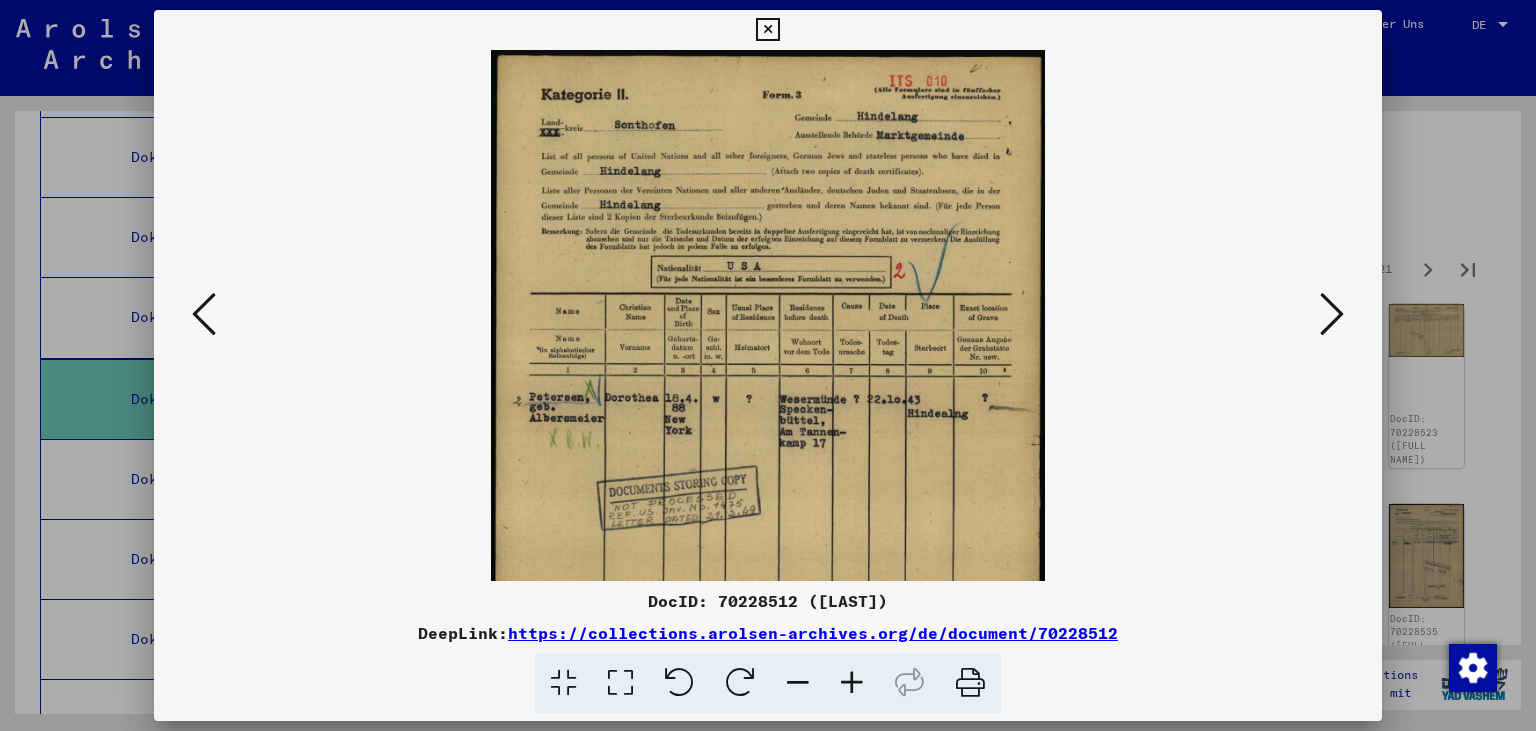 click at bounding box center [852, 683] 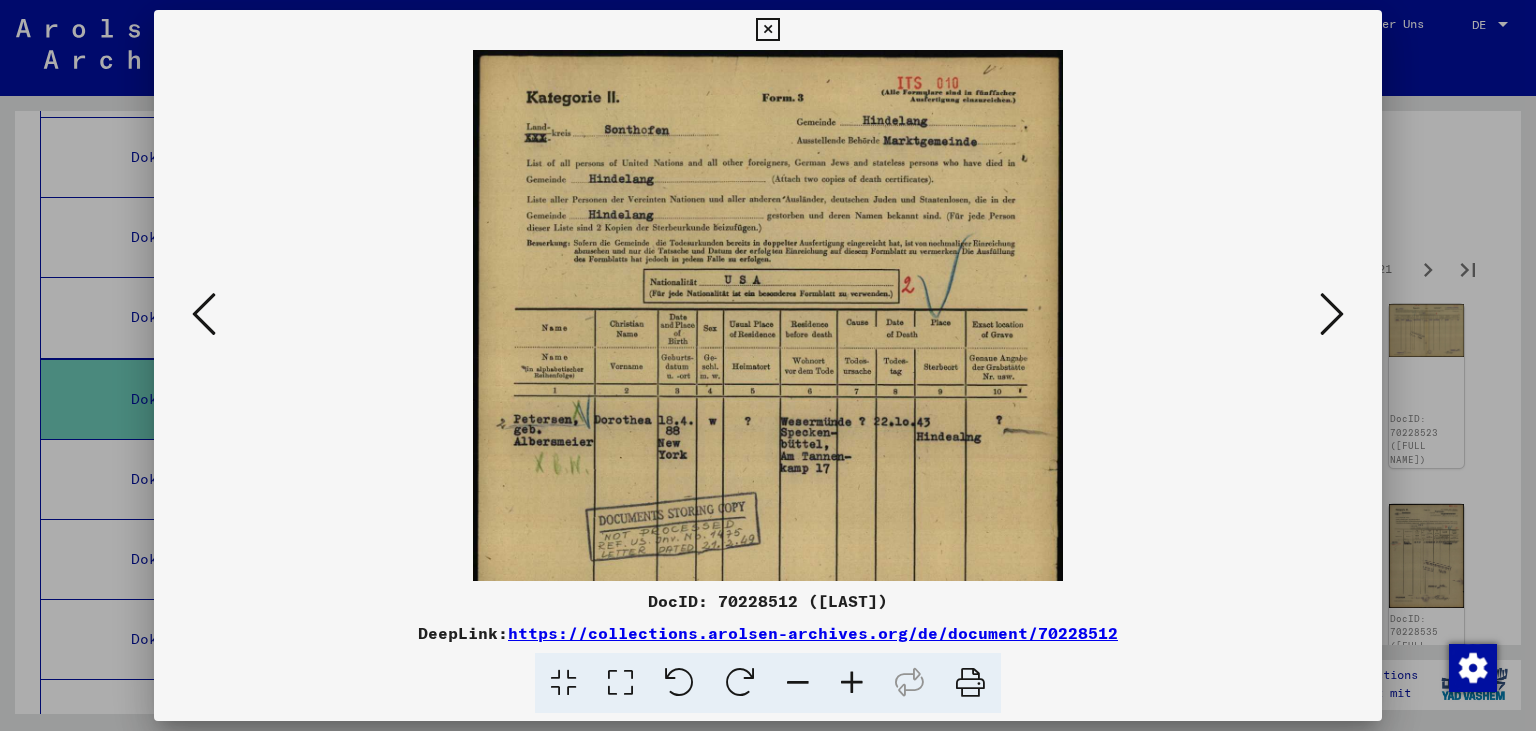 click at bounding box center (852, 683) 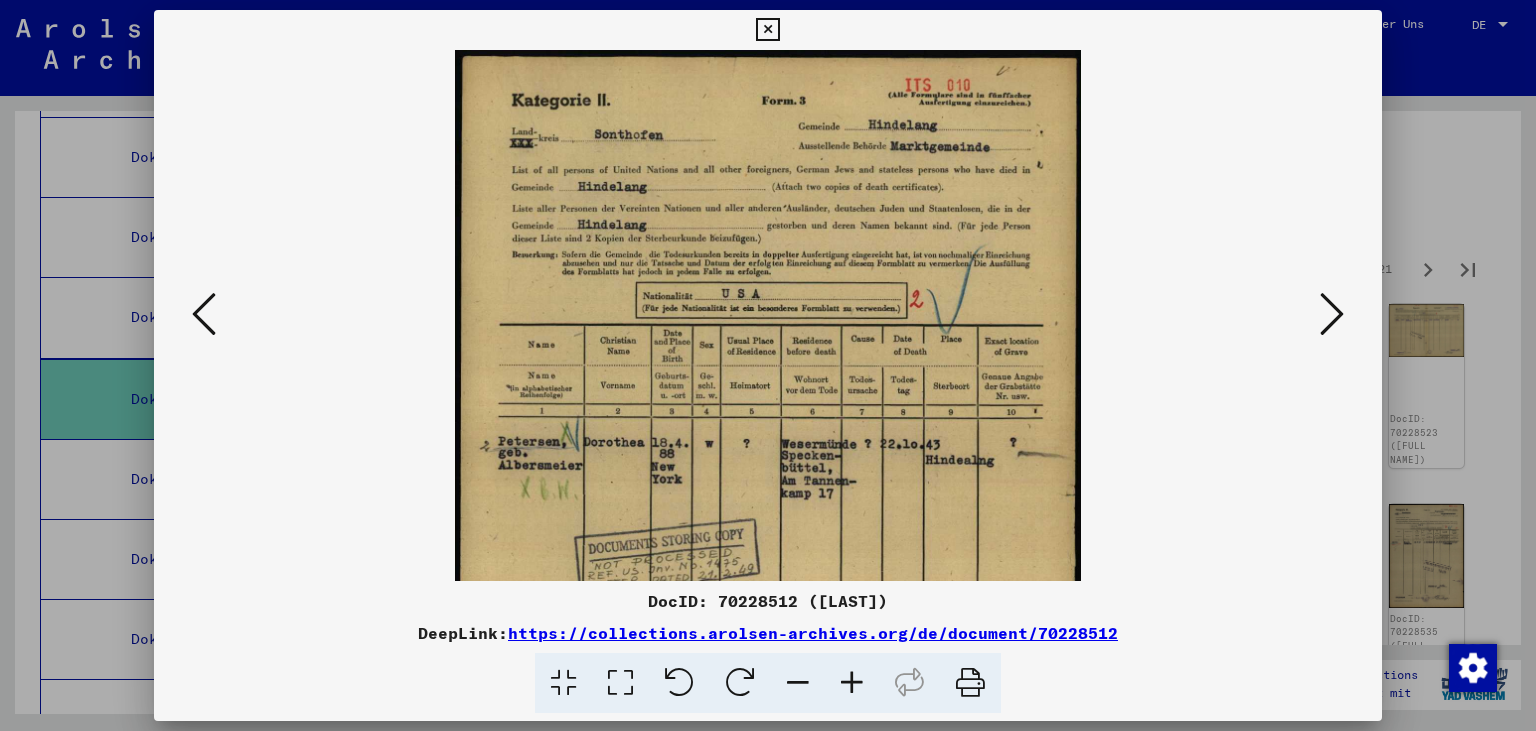 click at bounding box center [1332, 314] 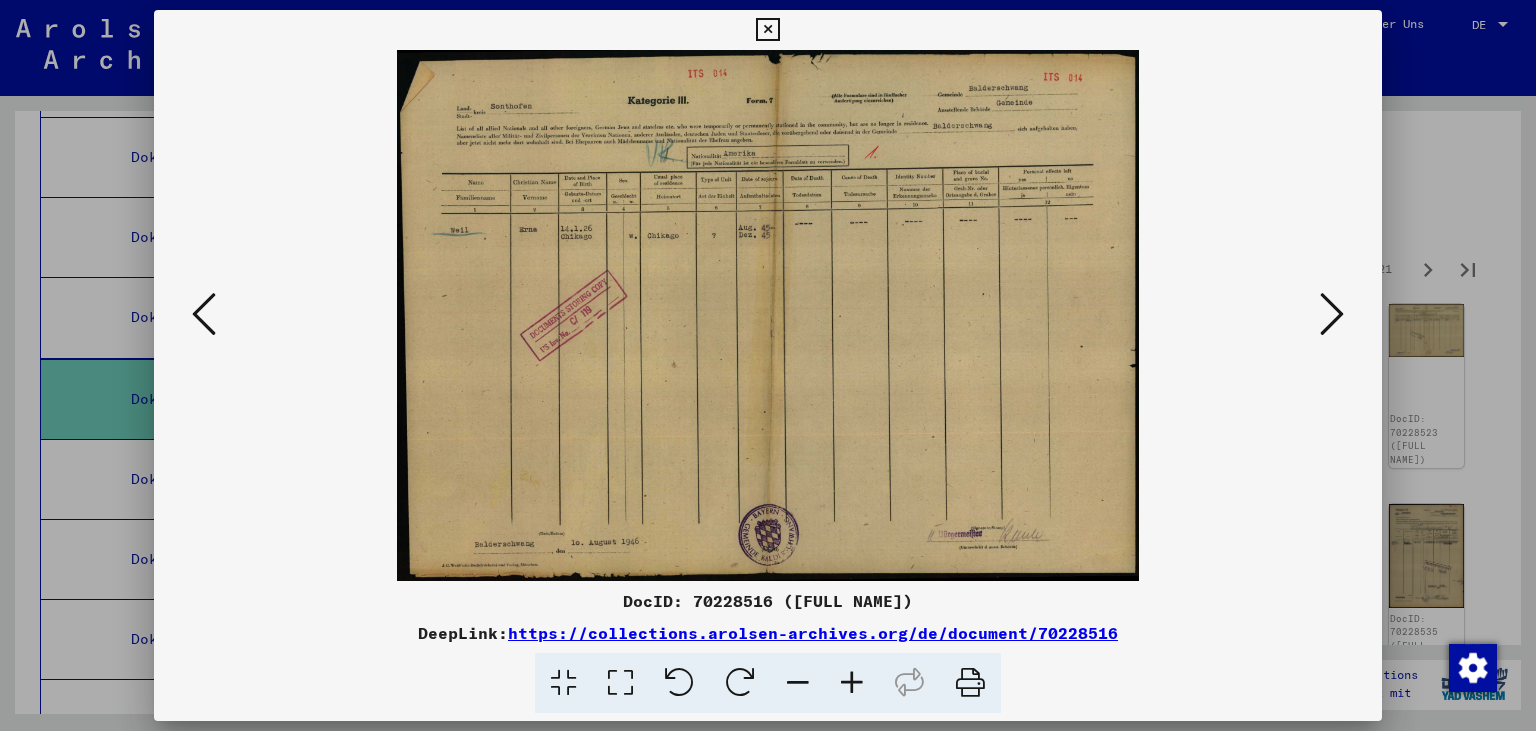 click at bounding box center (1332, 314) 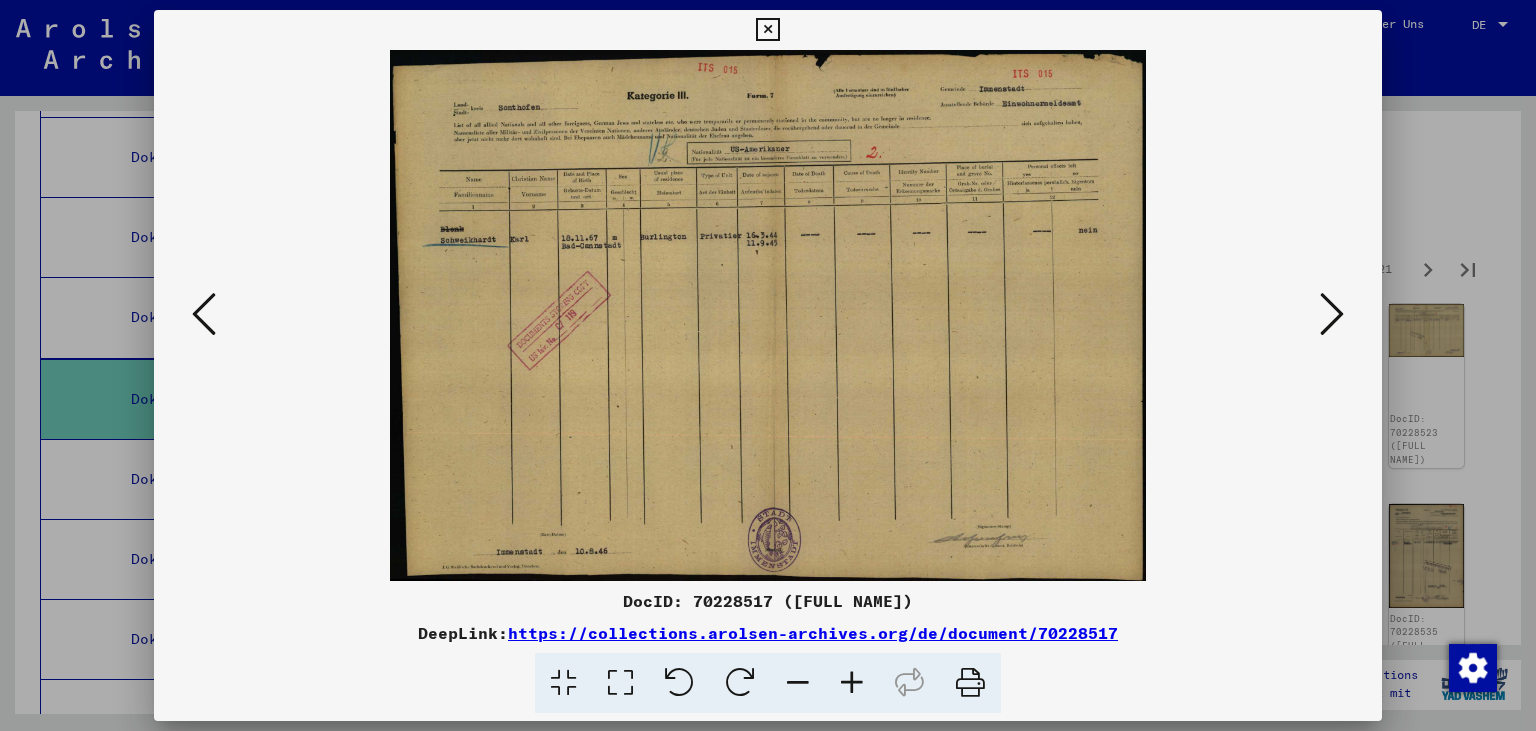 click at bounding box center (1332, 314) 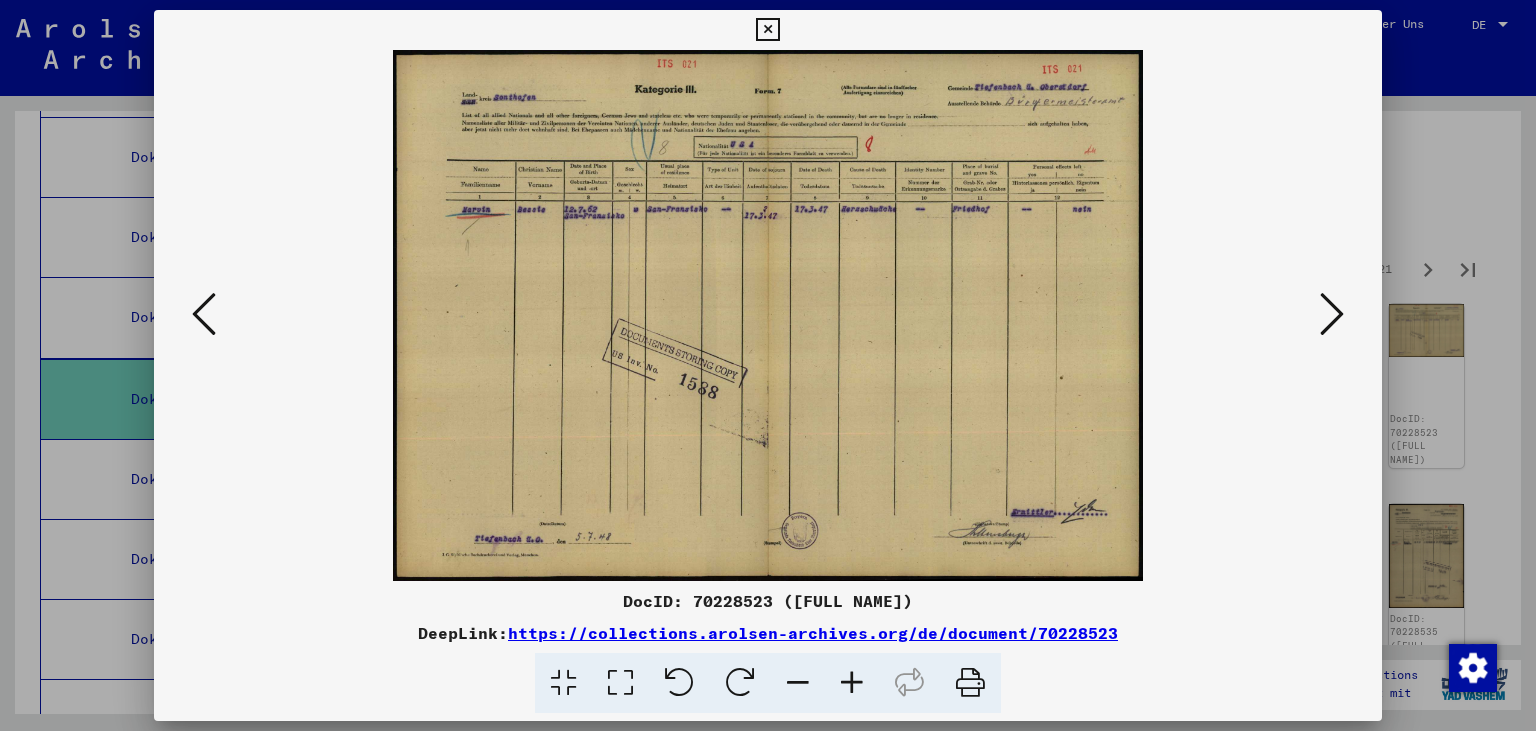 click at bounding box center (1332, 314) 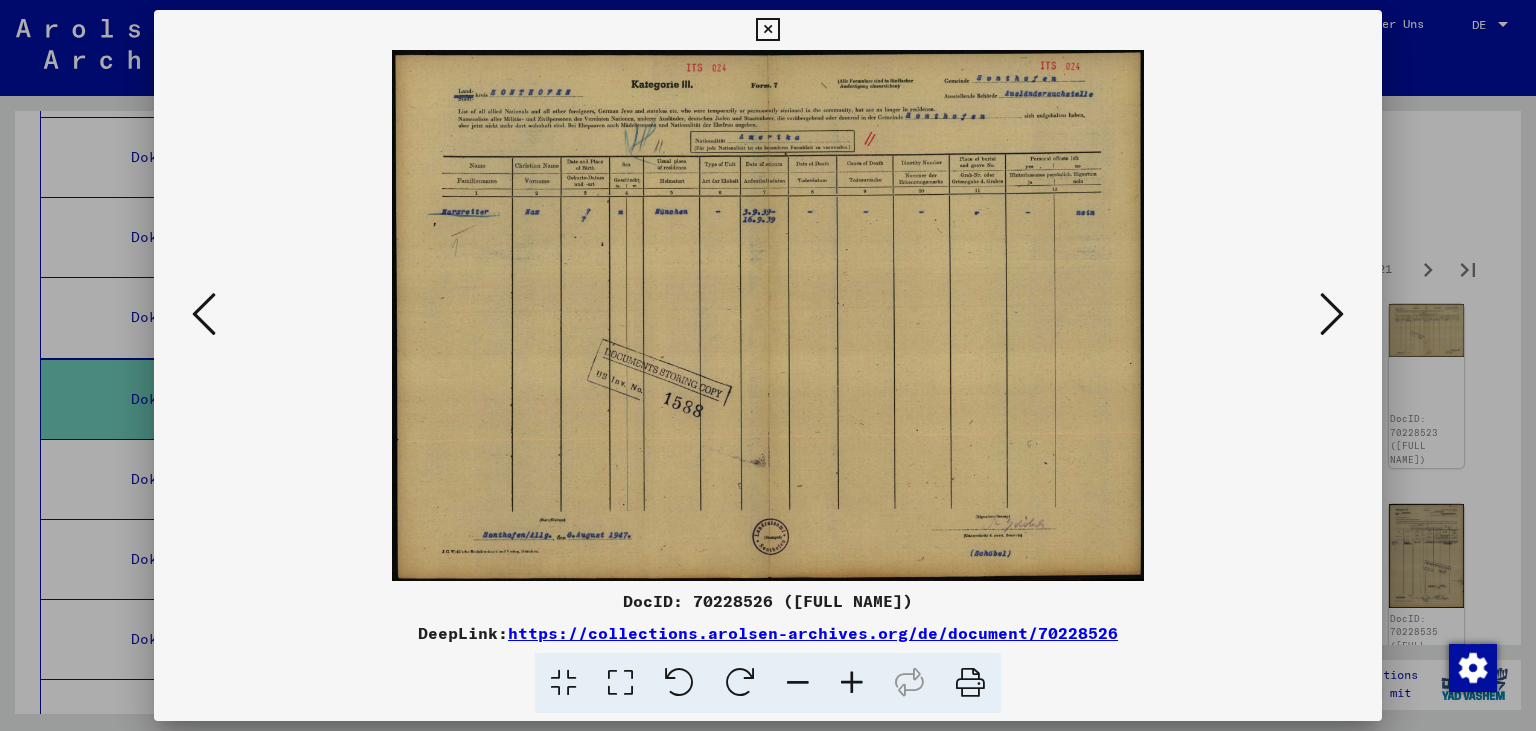 click at bounding box center [1332, 314] 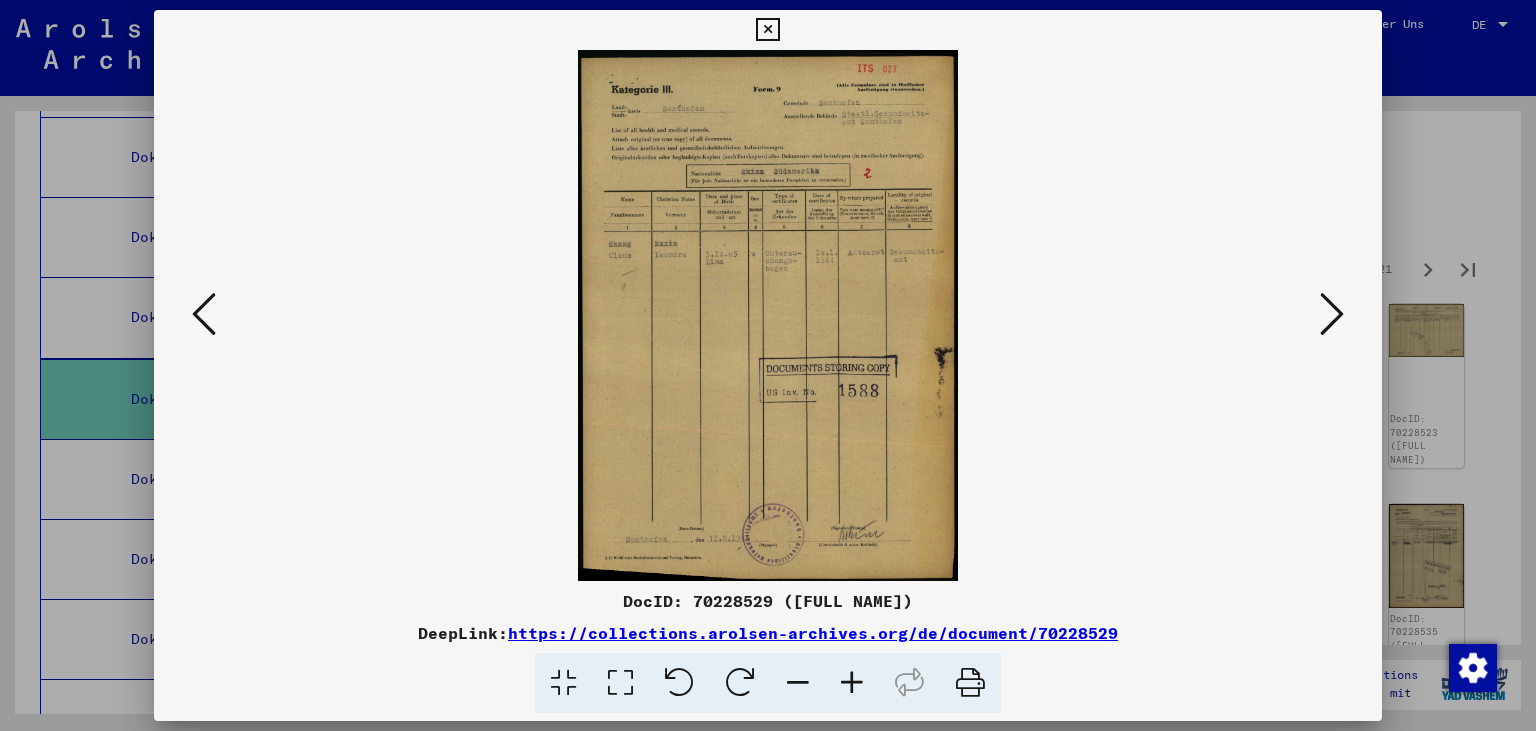 click at bounding box center (852, 683) 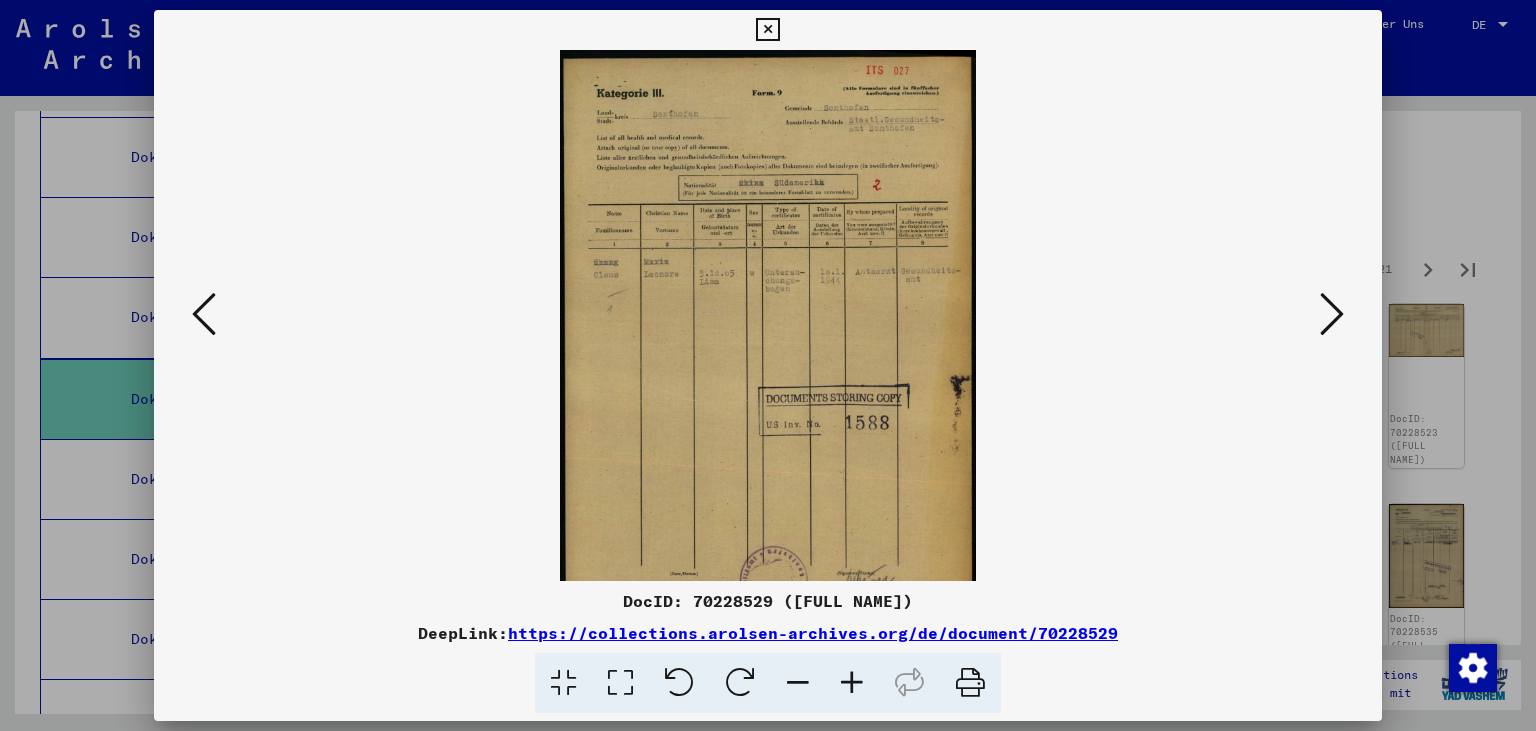 click at bounding box center [852, 683] 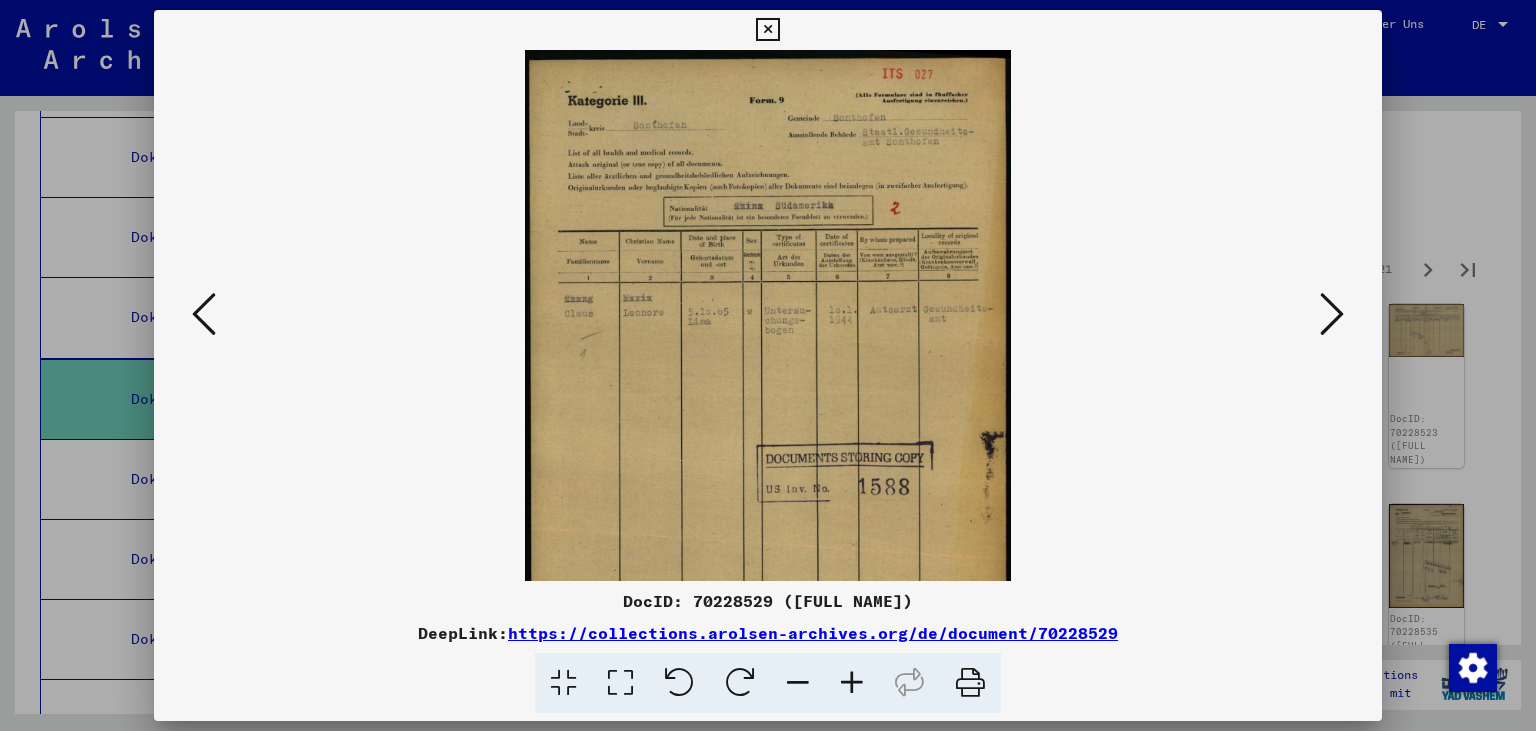 click at bounding box center (852, 683) 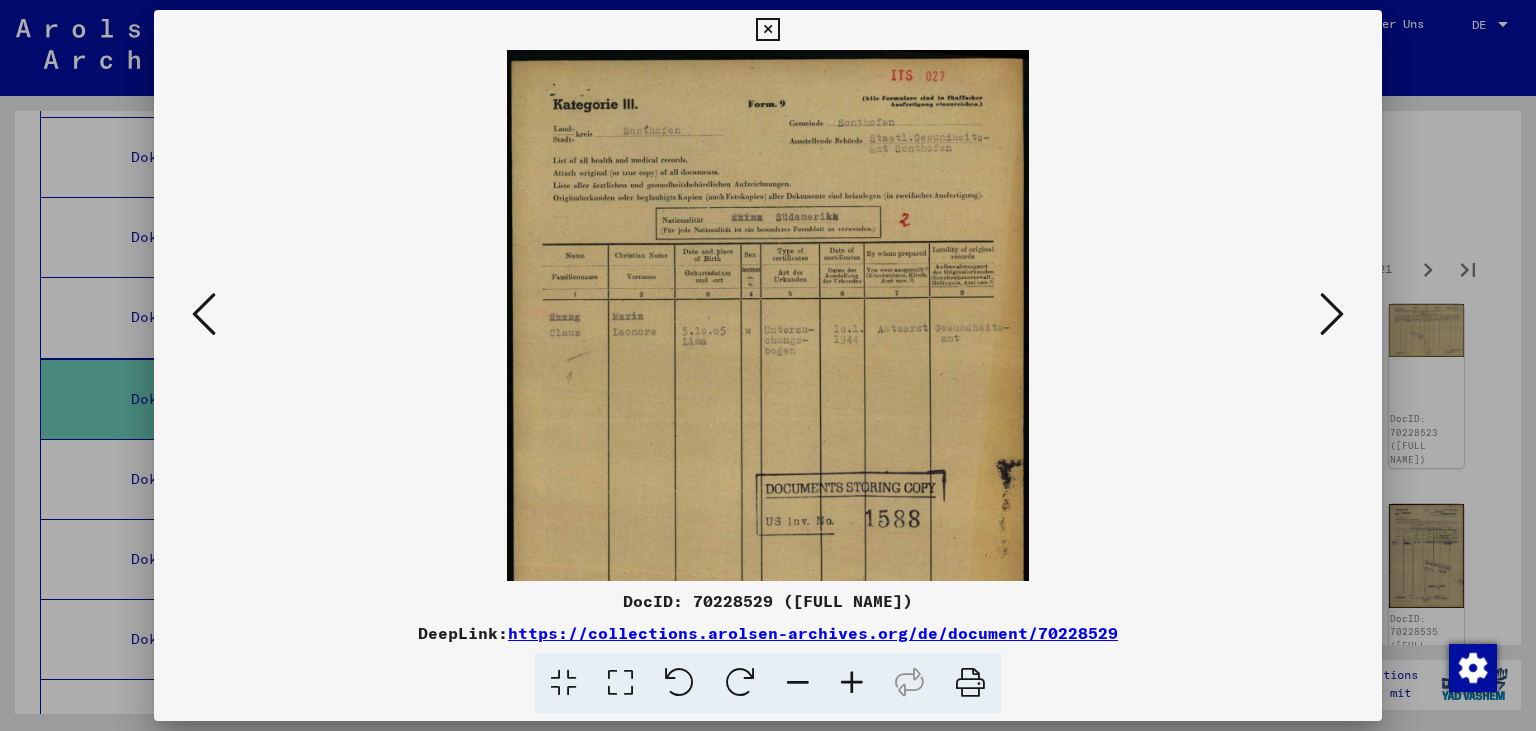 click at bounding box center [852, 683] 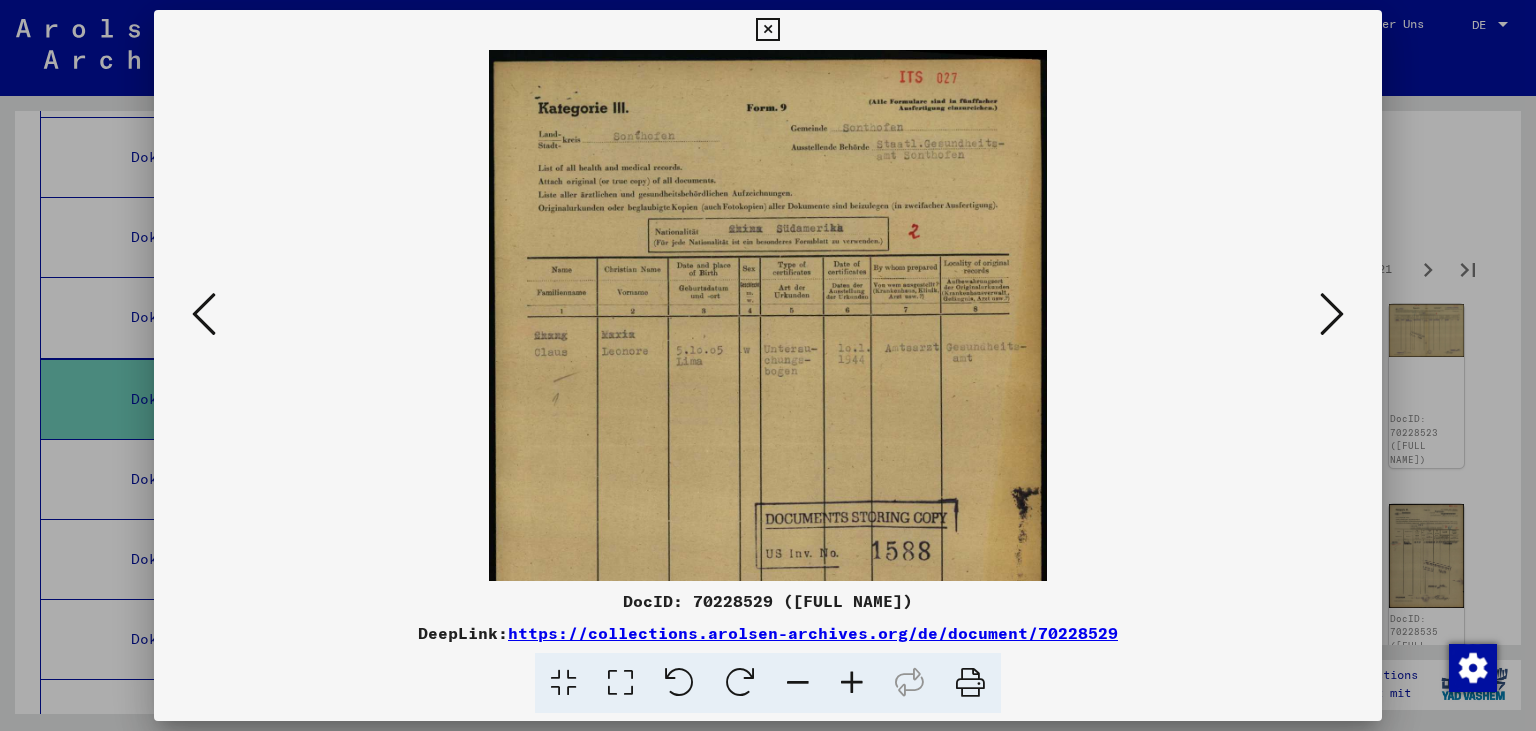 click at bounding box center [852, 683] 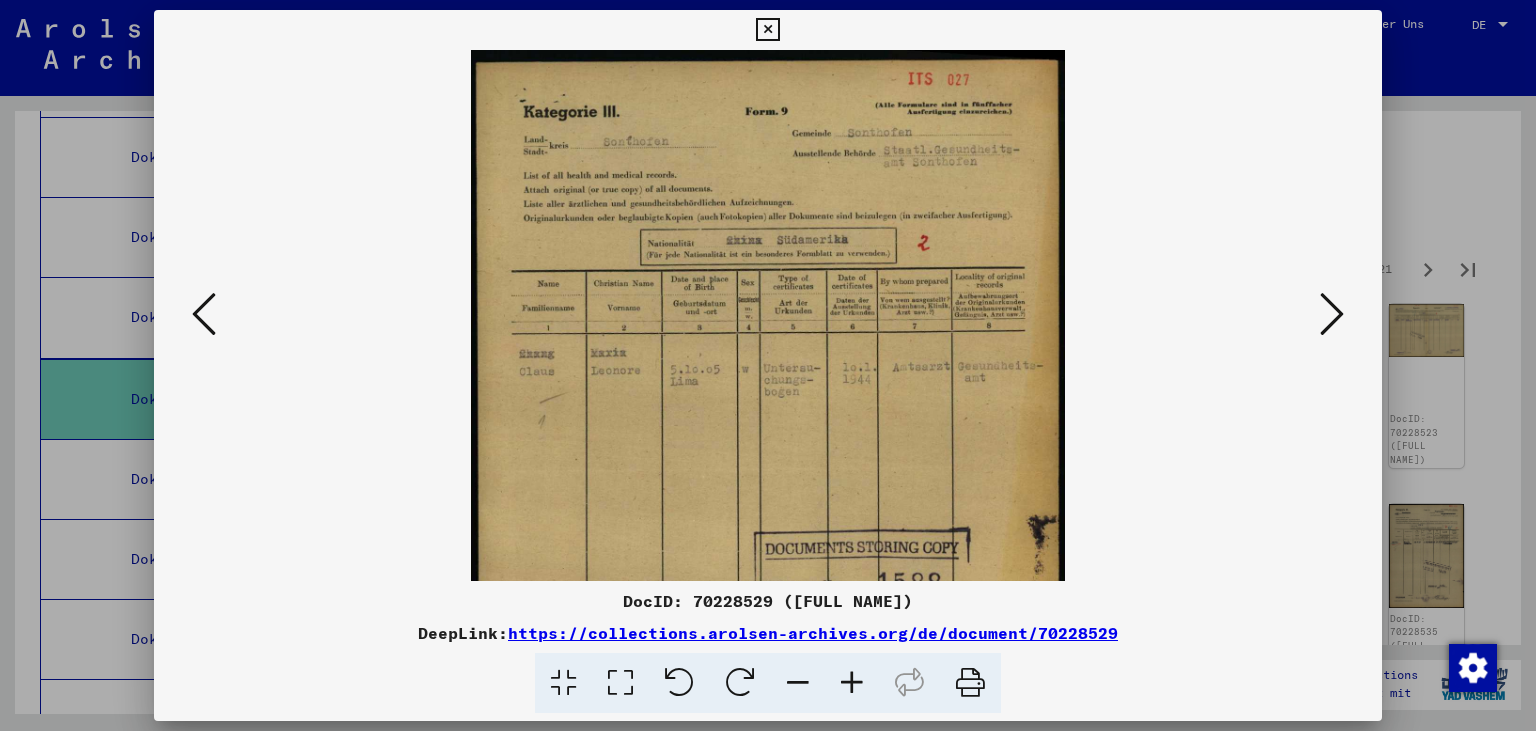 click at bounding box center (852, 683) 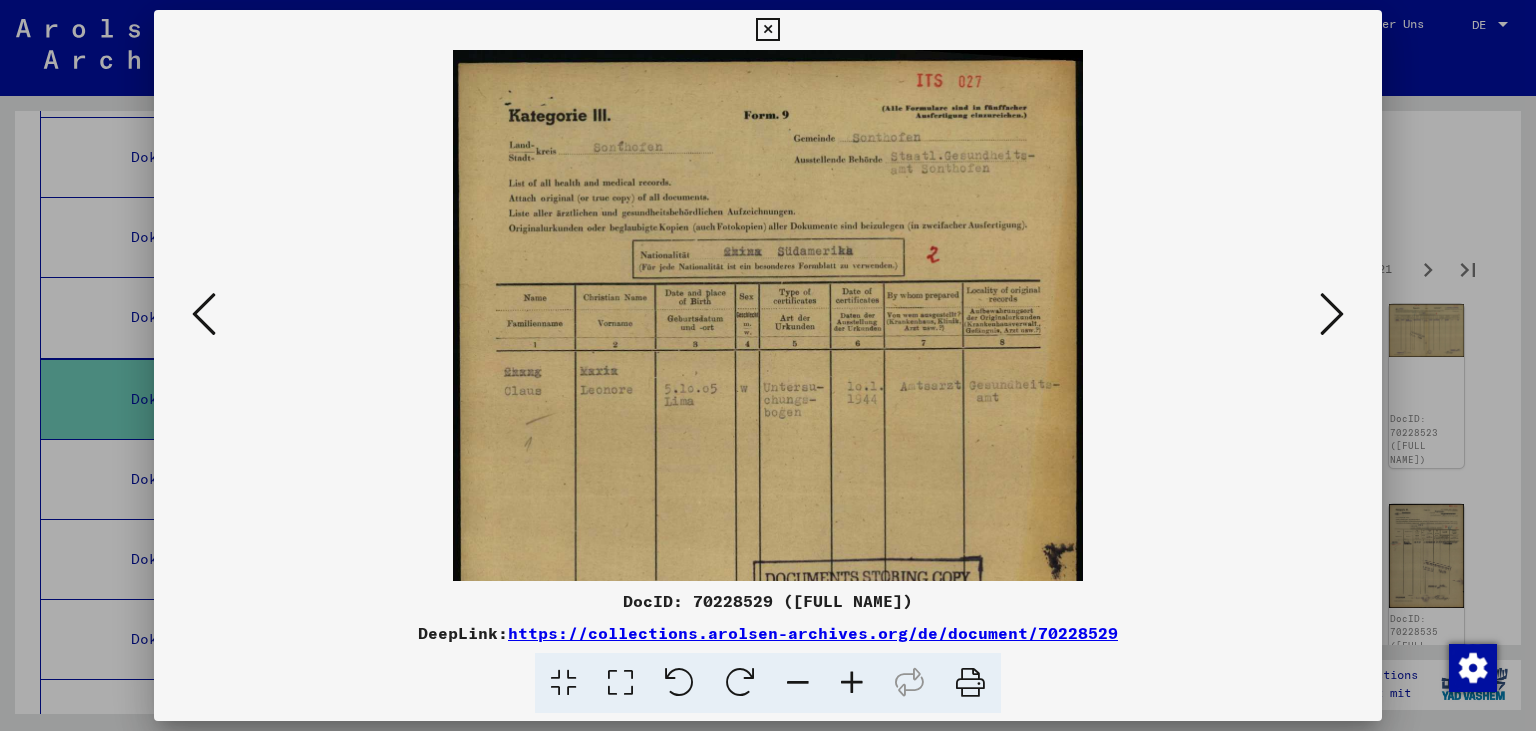 click at bounding box center [1332, 314] 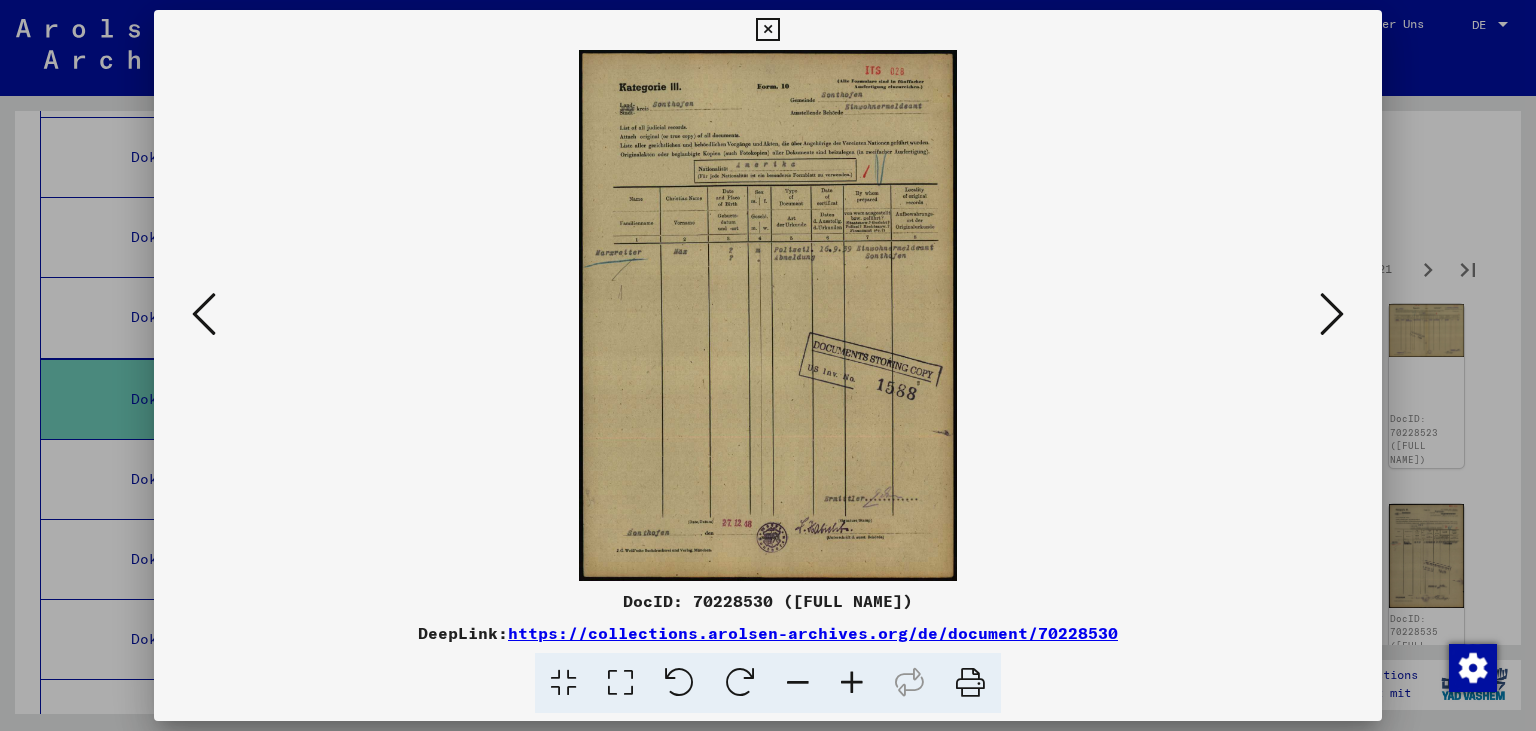 click at bounding box center (1332, 314) 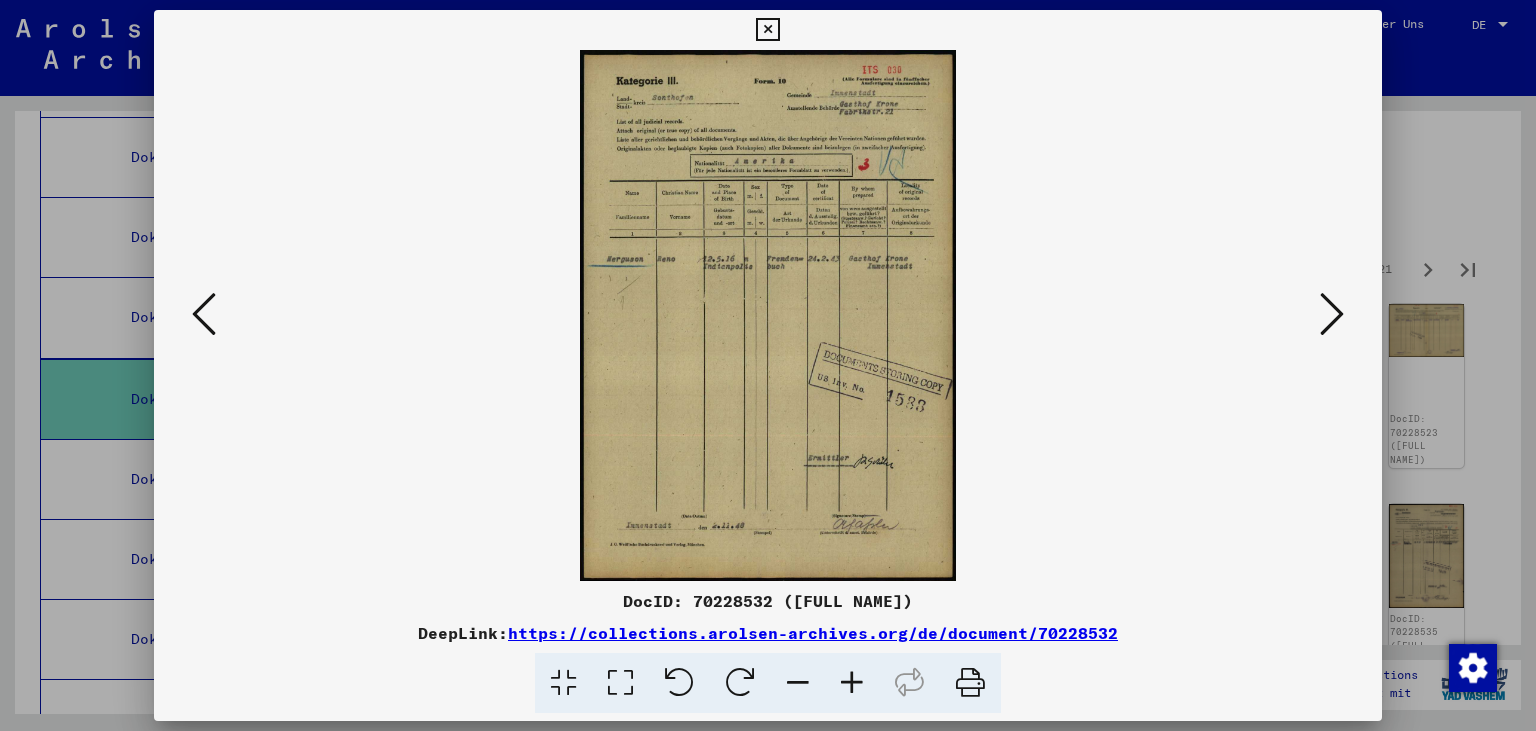 click at bounding box center [1332, 314] 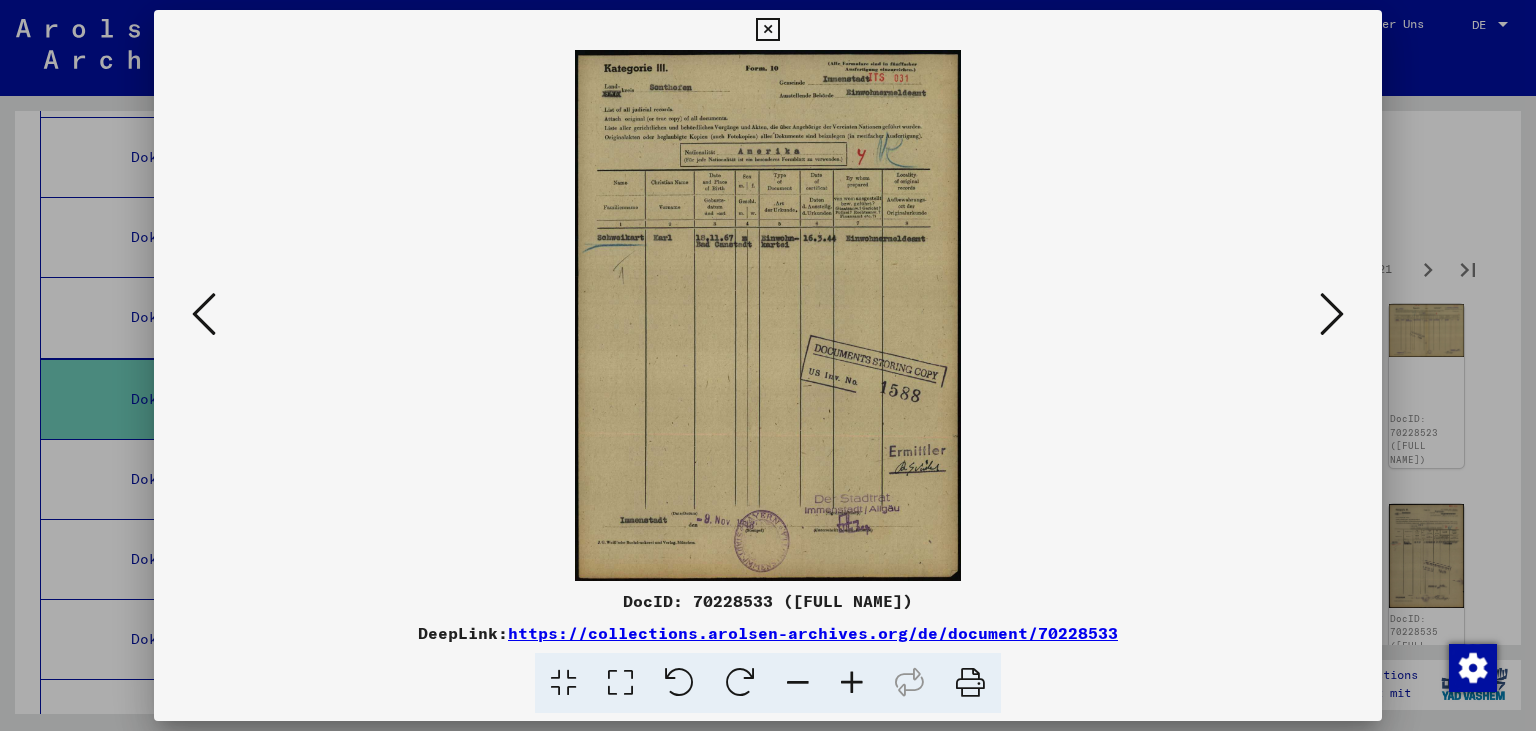 click at bounding box center [1332, 314] 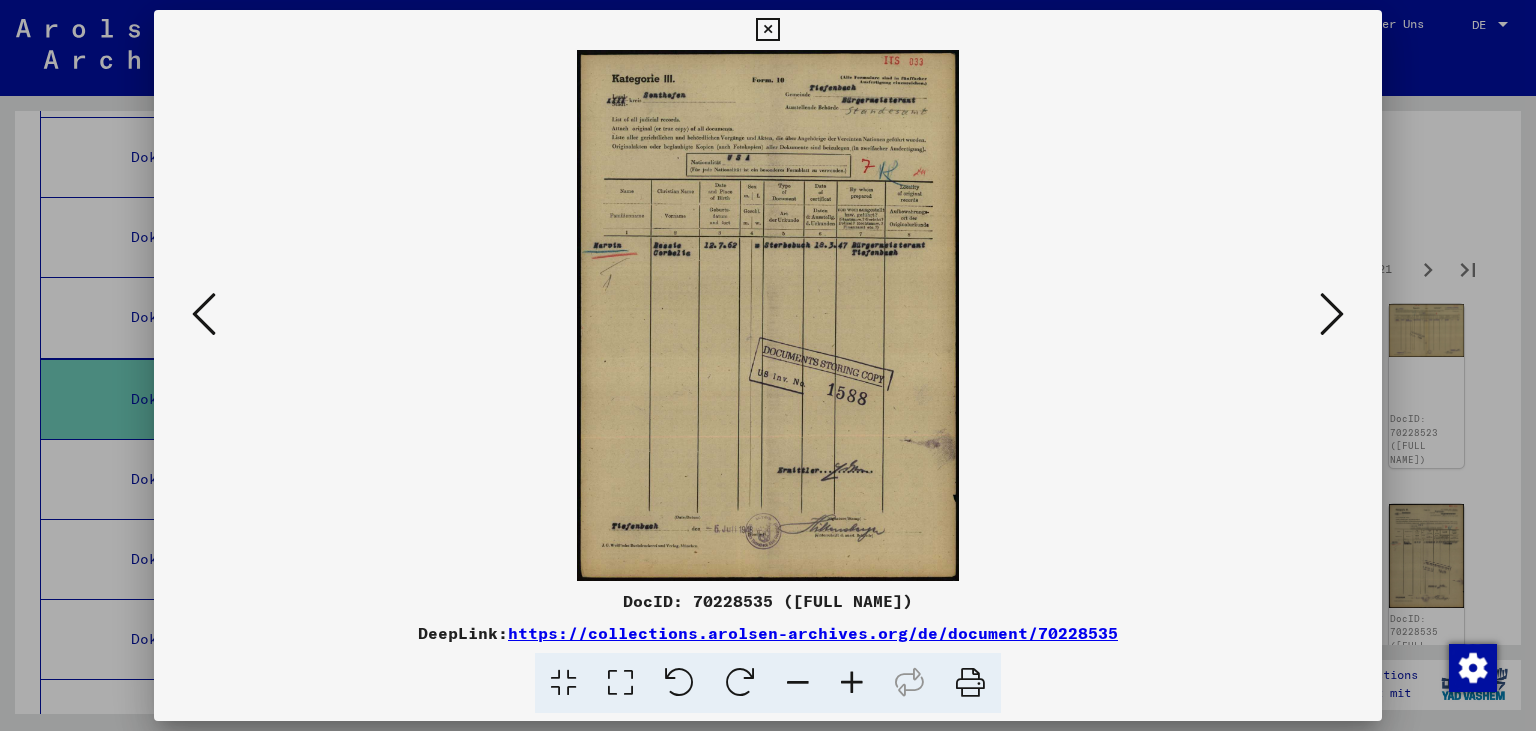 click at bounding box center (1332, 314) 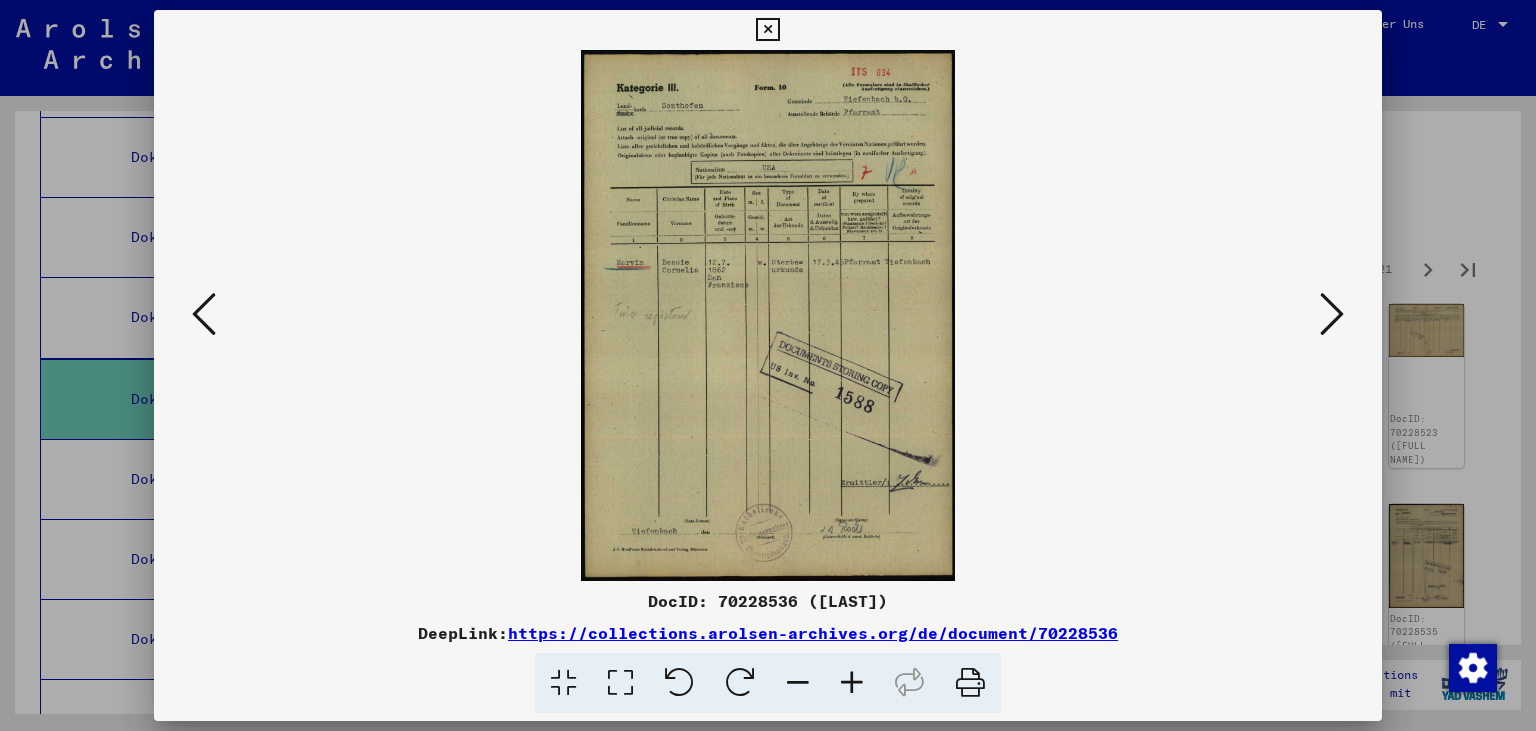 click at bounding box center [1332, 314] 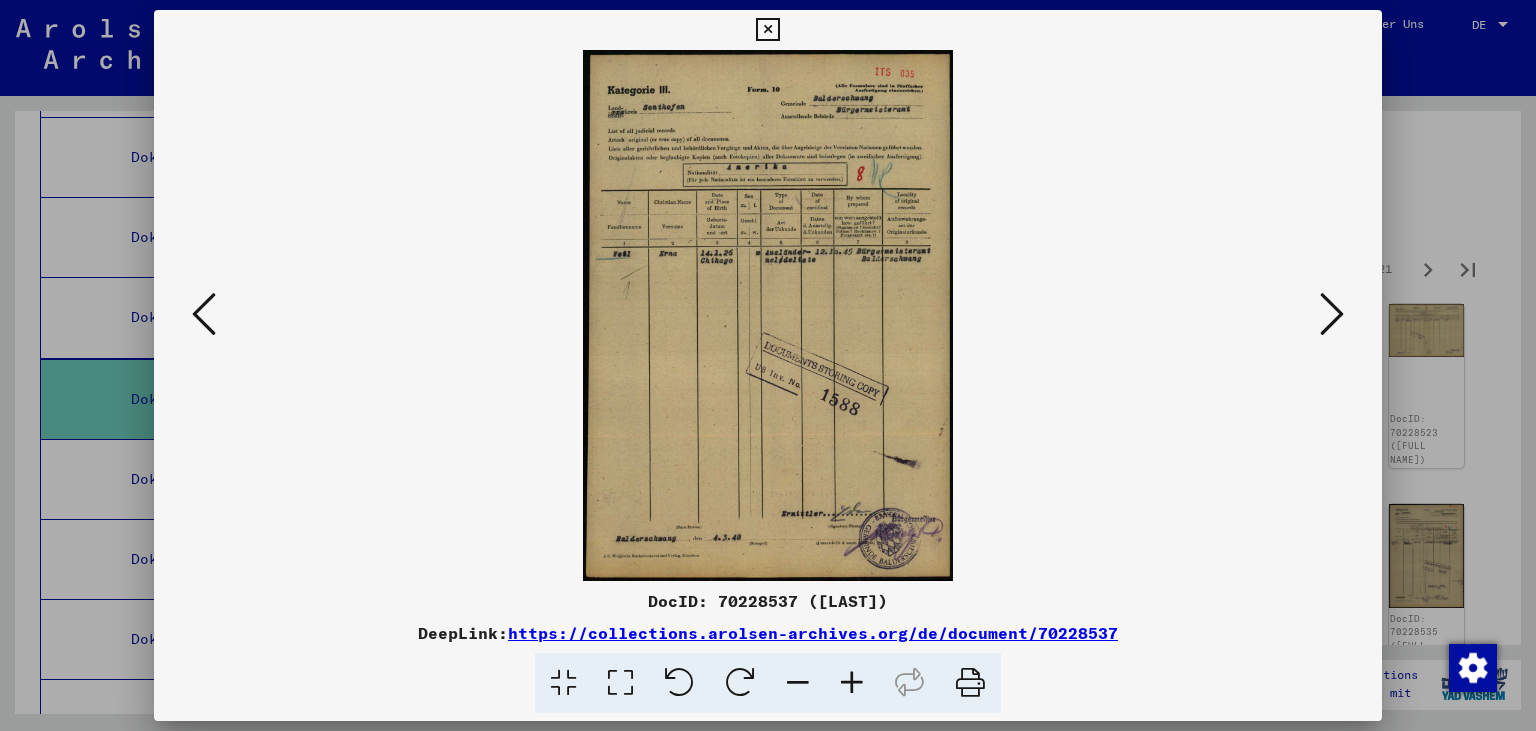 click at bounding box center (1332, 314) 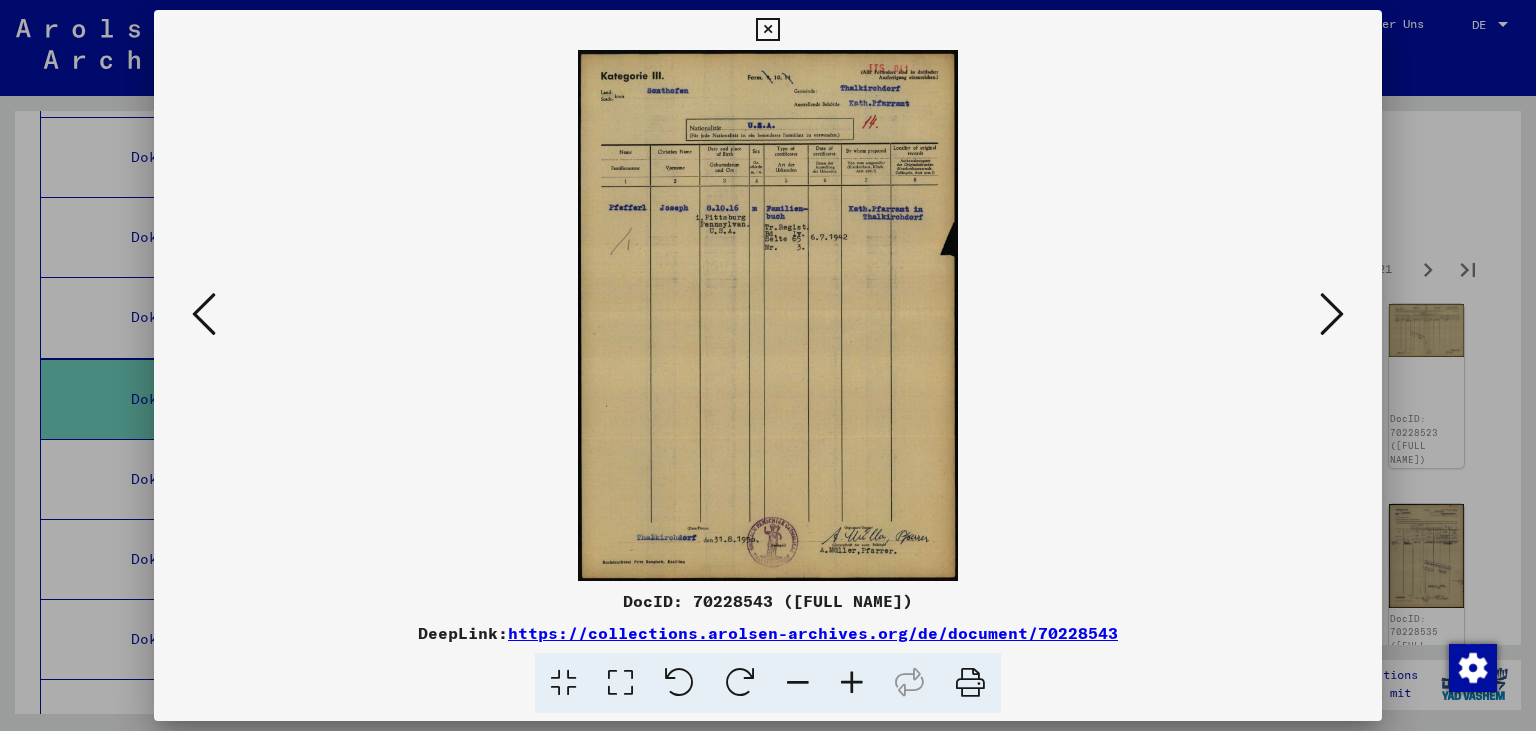 click at bounding box center [1332, 314] 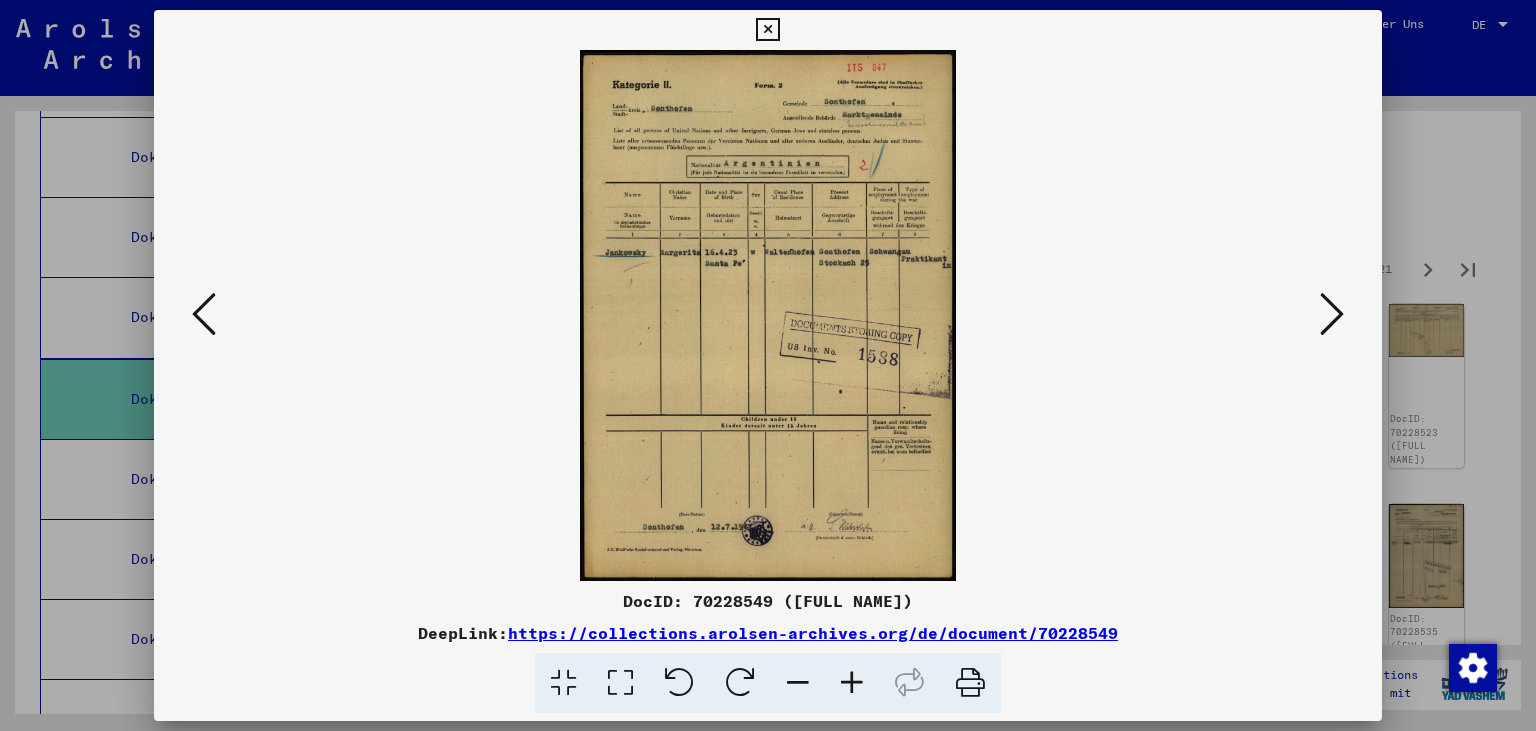 click at bounding box center [1332, 314] 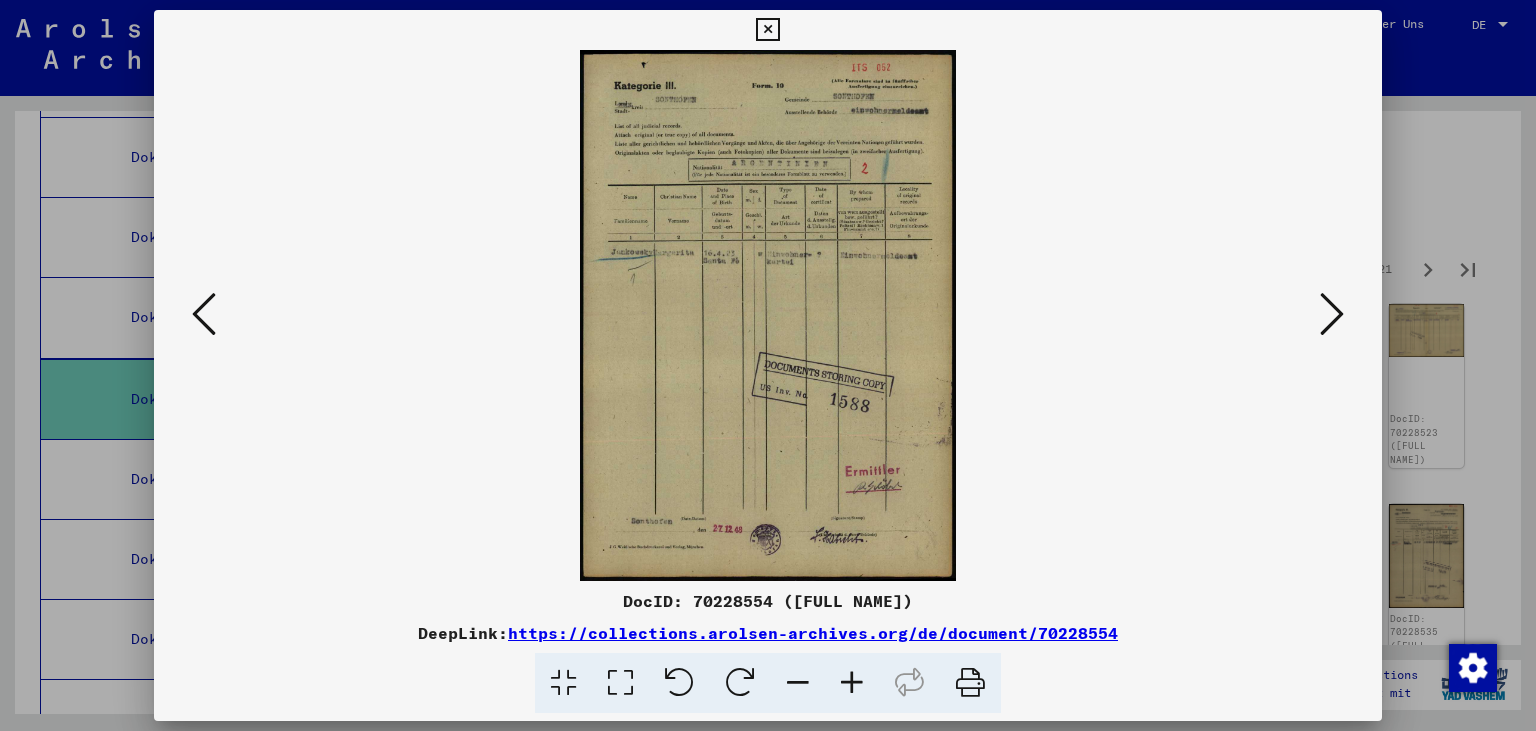 click at bounding box center [1332, 314] 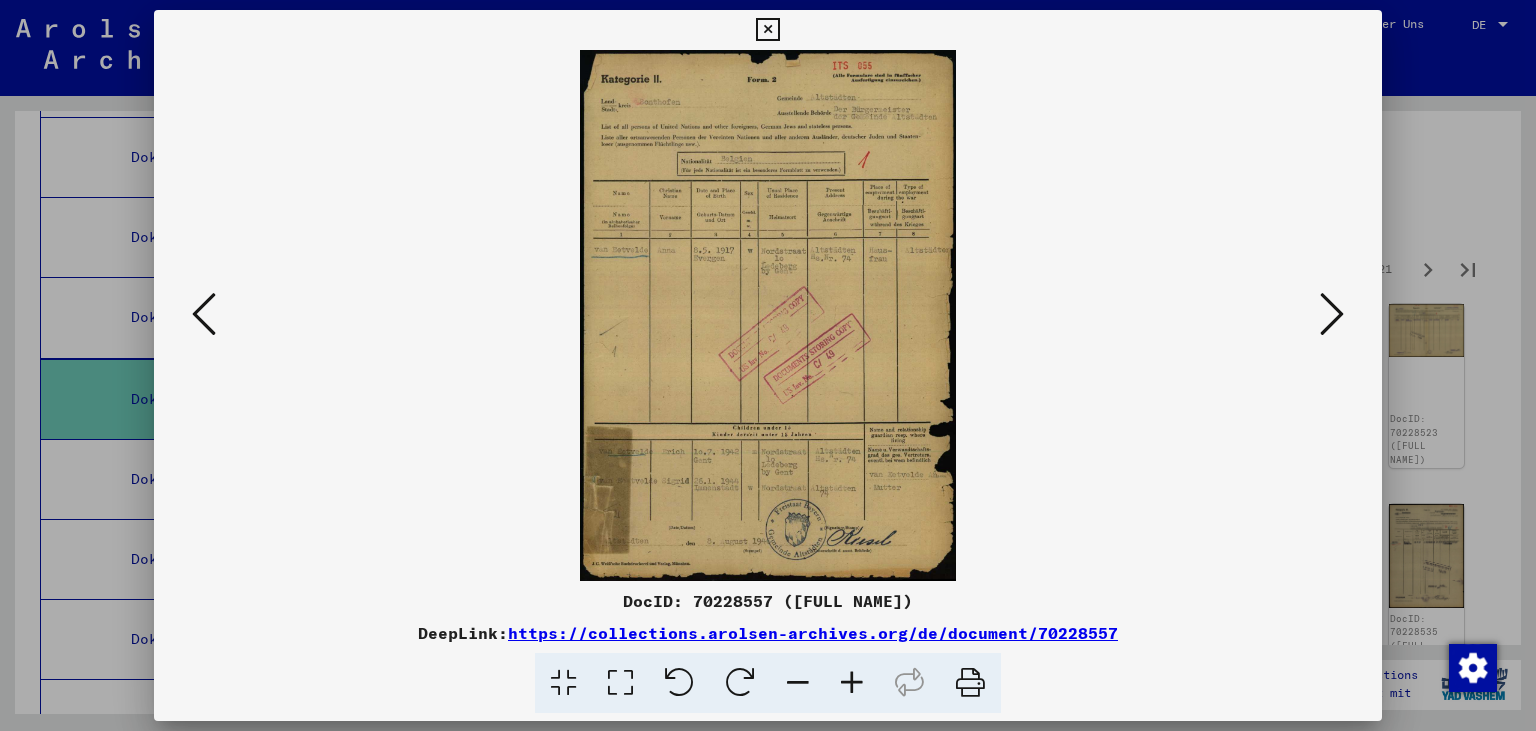 click at bounding box center [1332, 314] 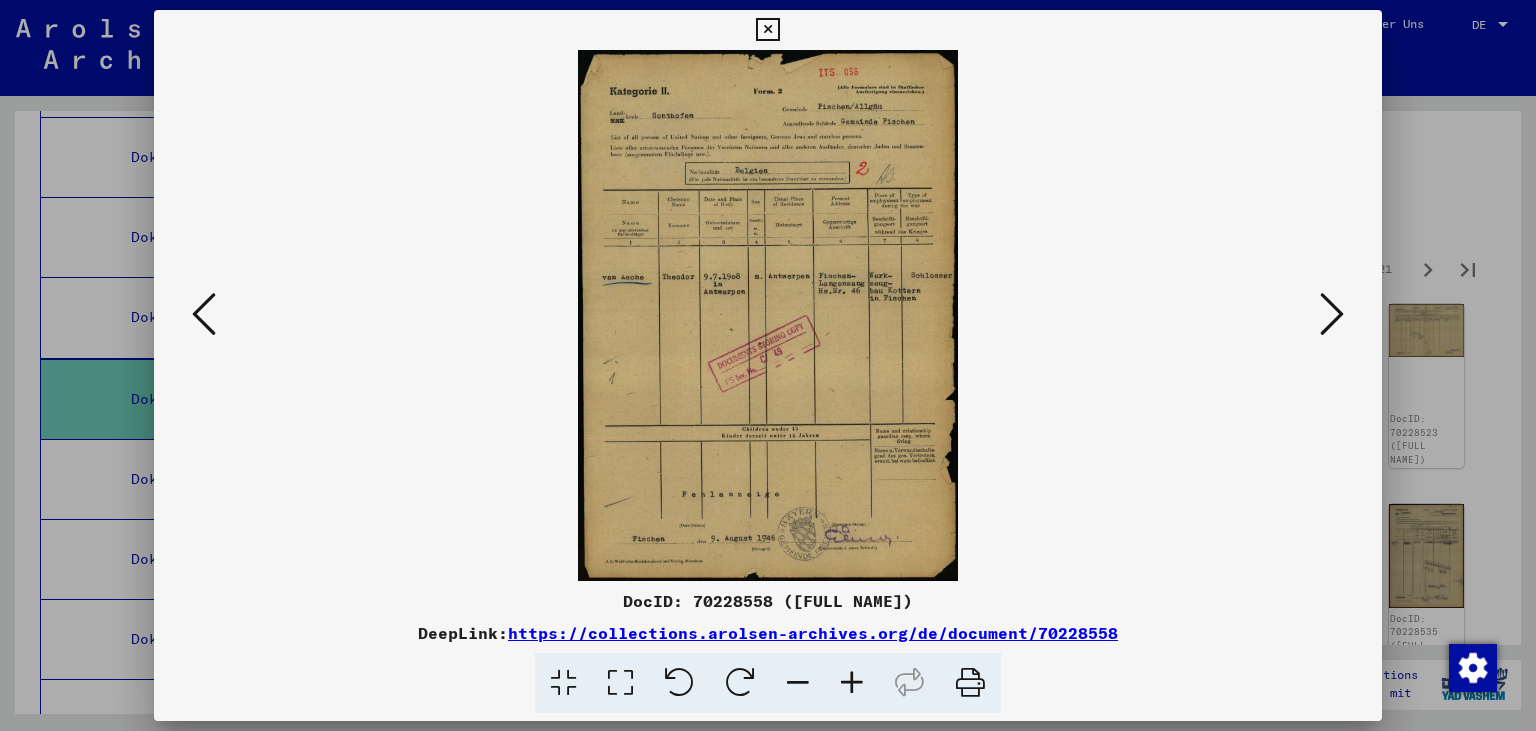 click at bounding box center (1332, 314) 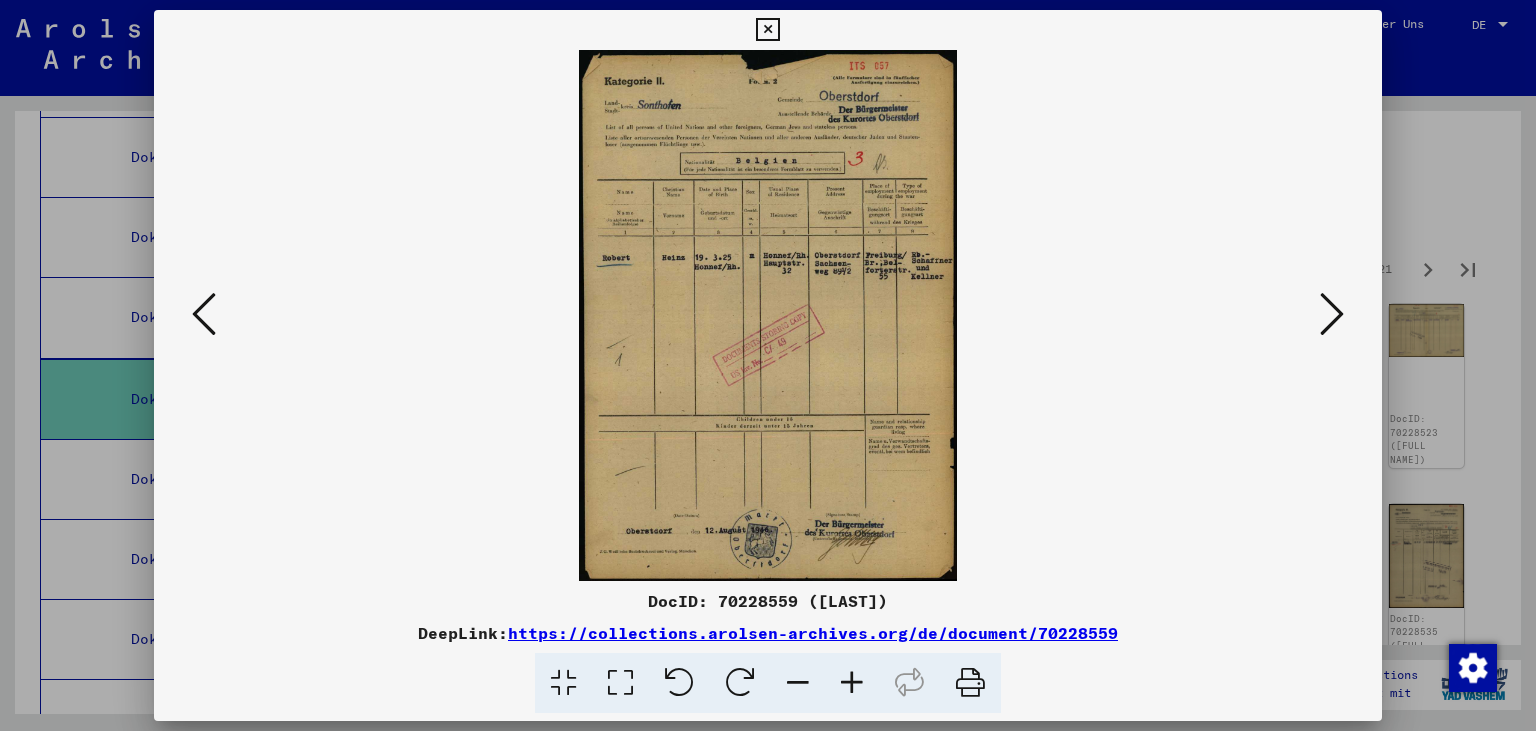 click at bounding box center [1332, 314] 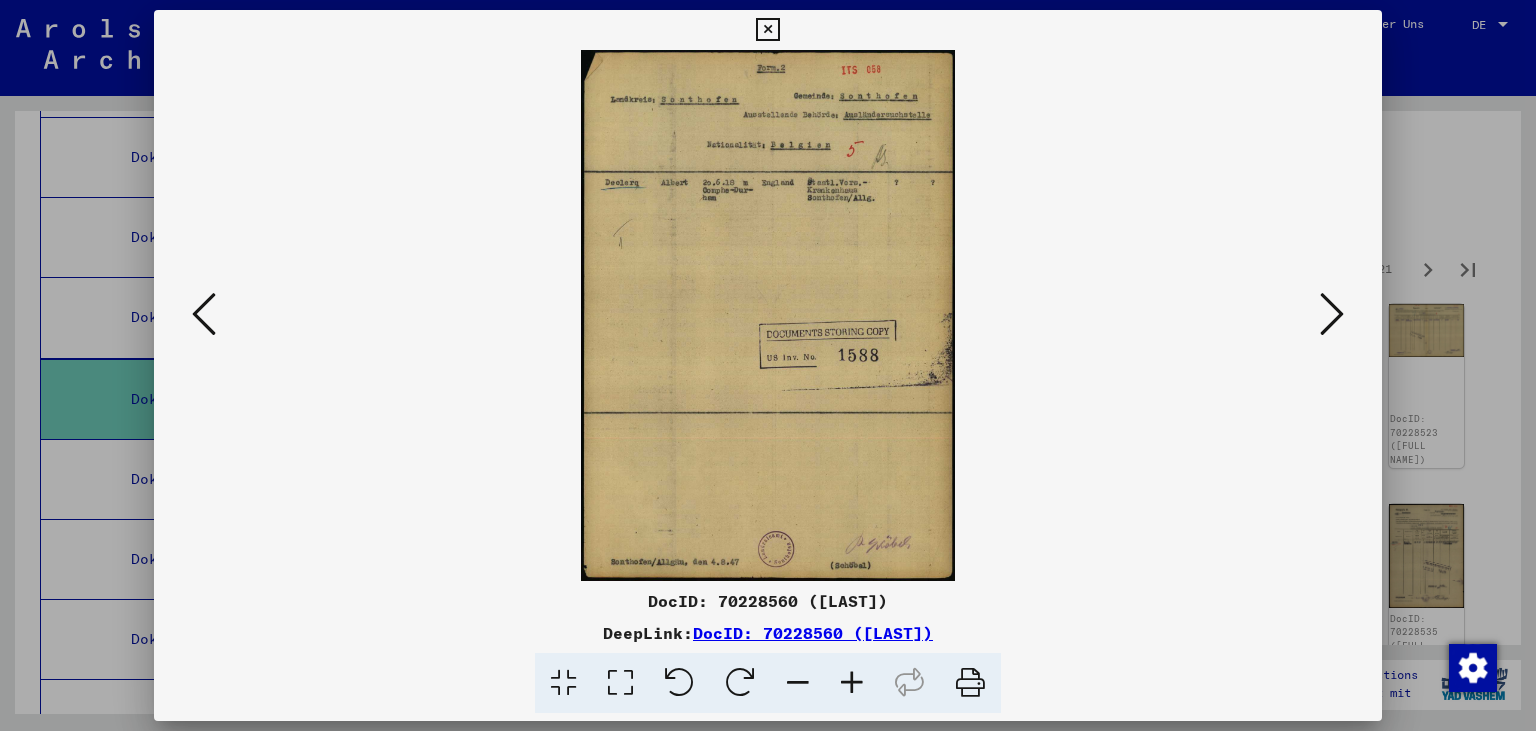 click at bounding box center [1332, 314] 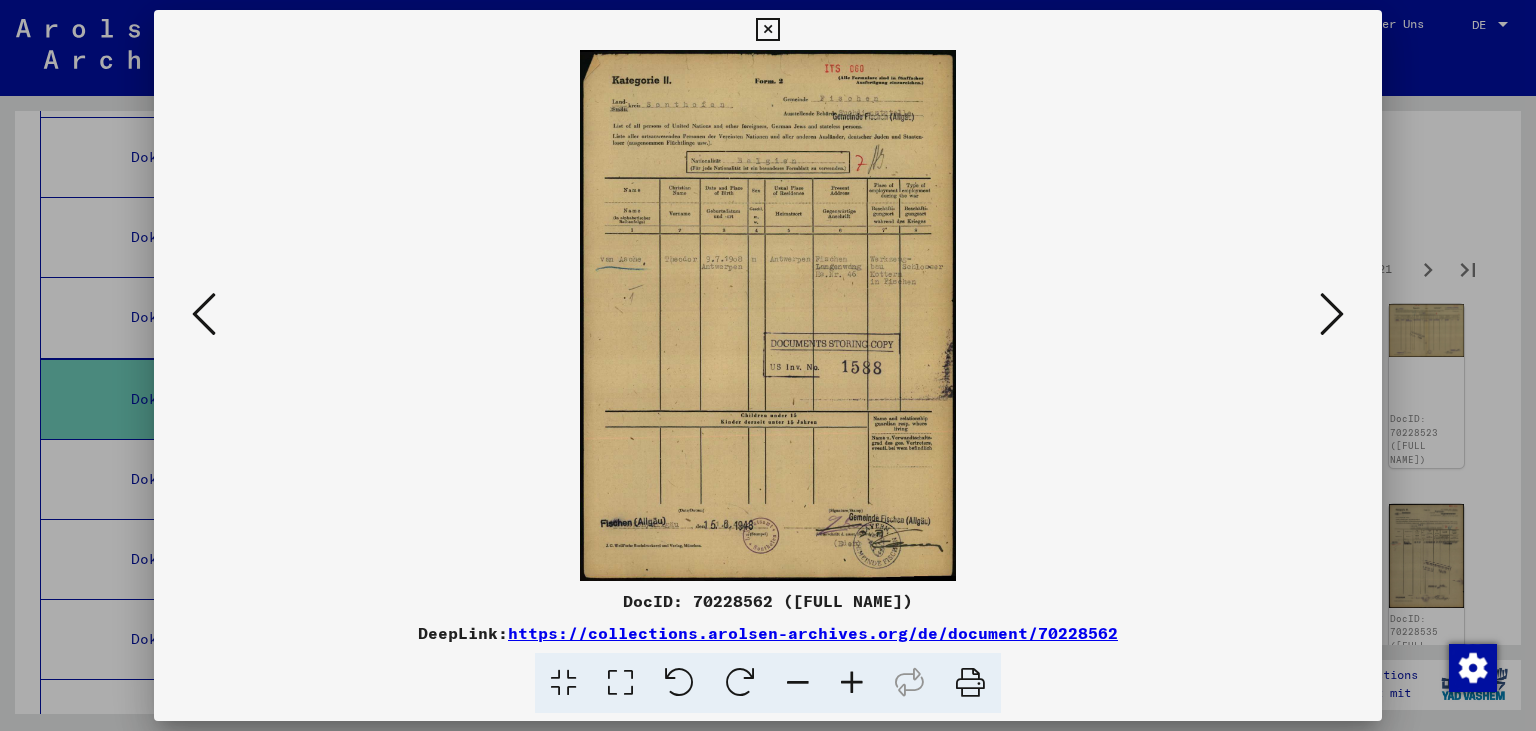 click at bounding box center (1332, 314) 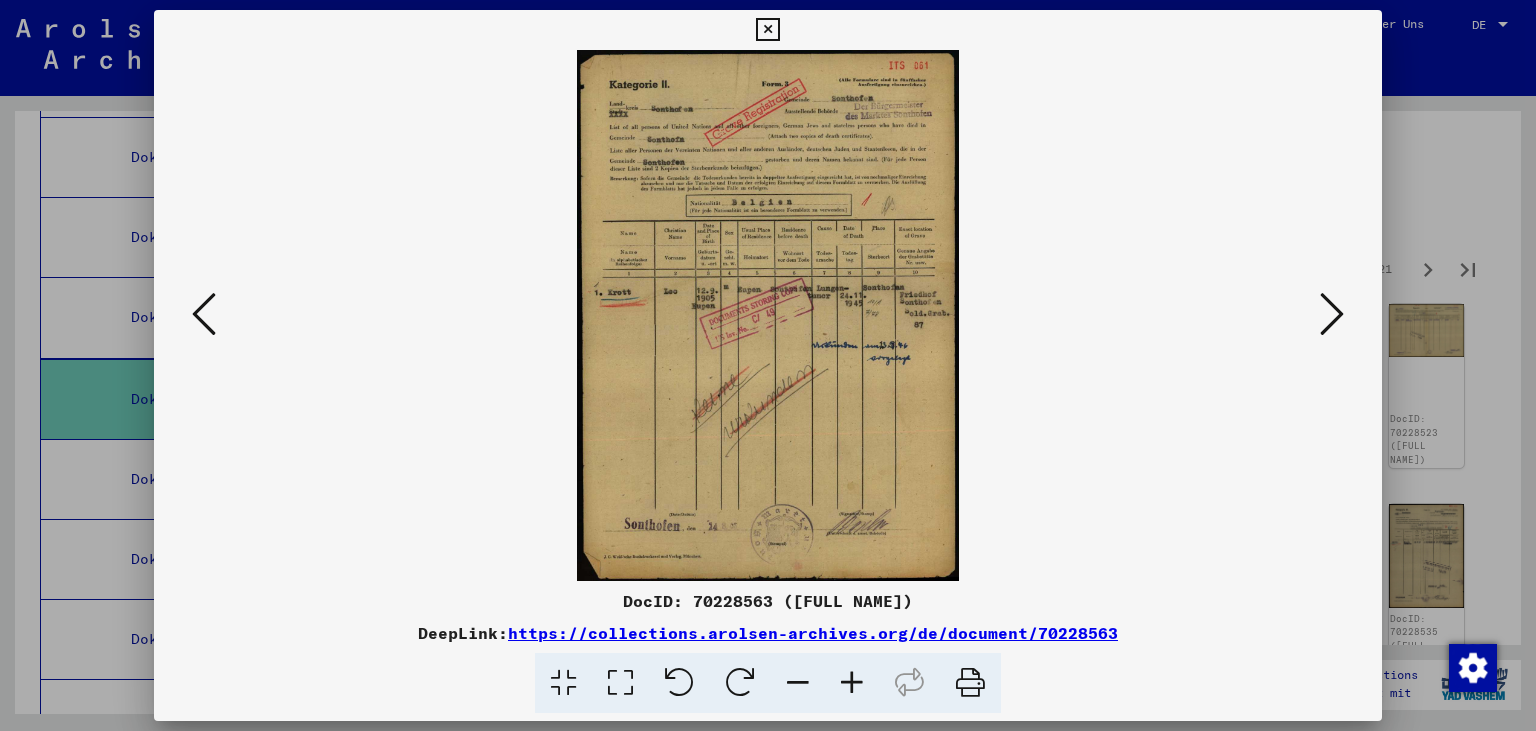 click at bounding box center (1332, 314) 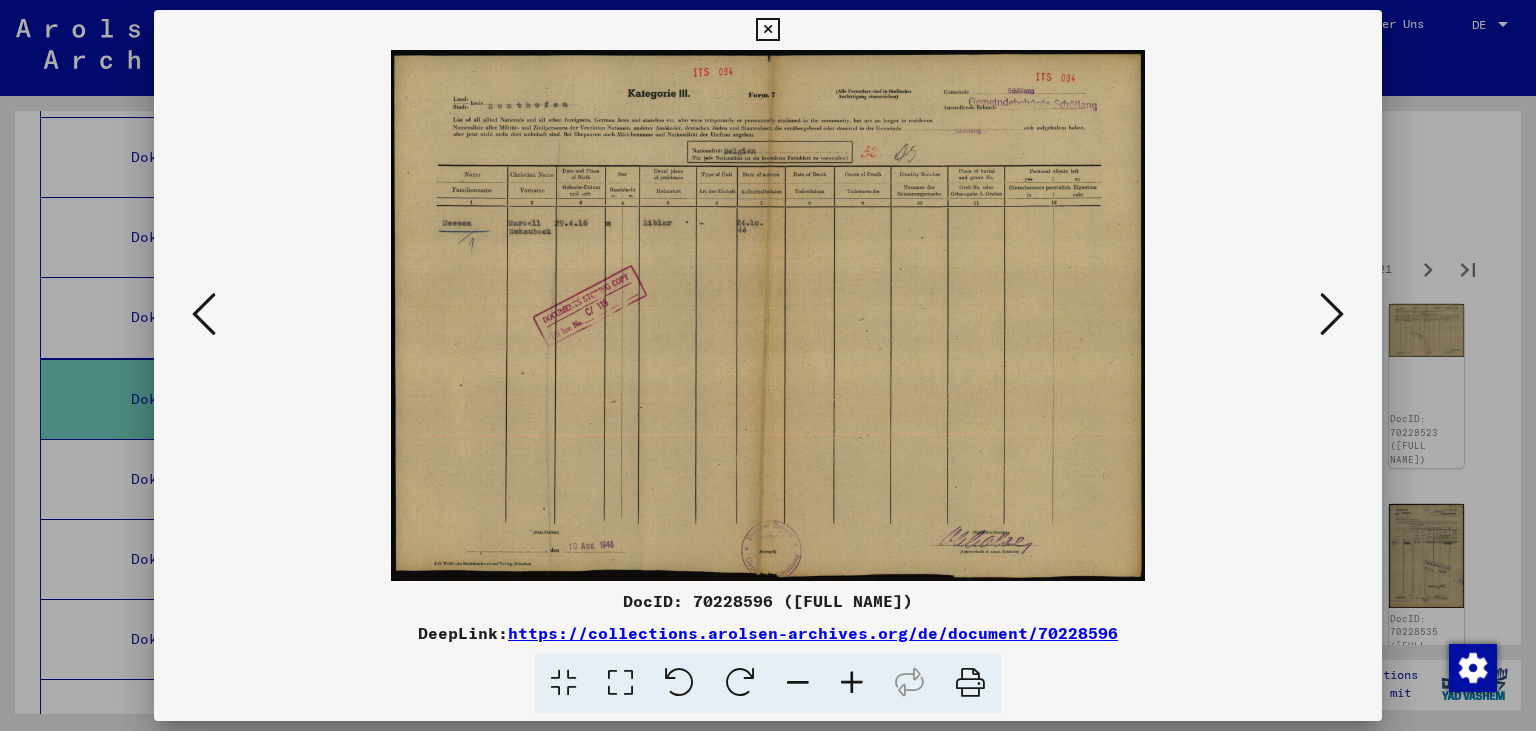 click at bounding box center (1332, 314) 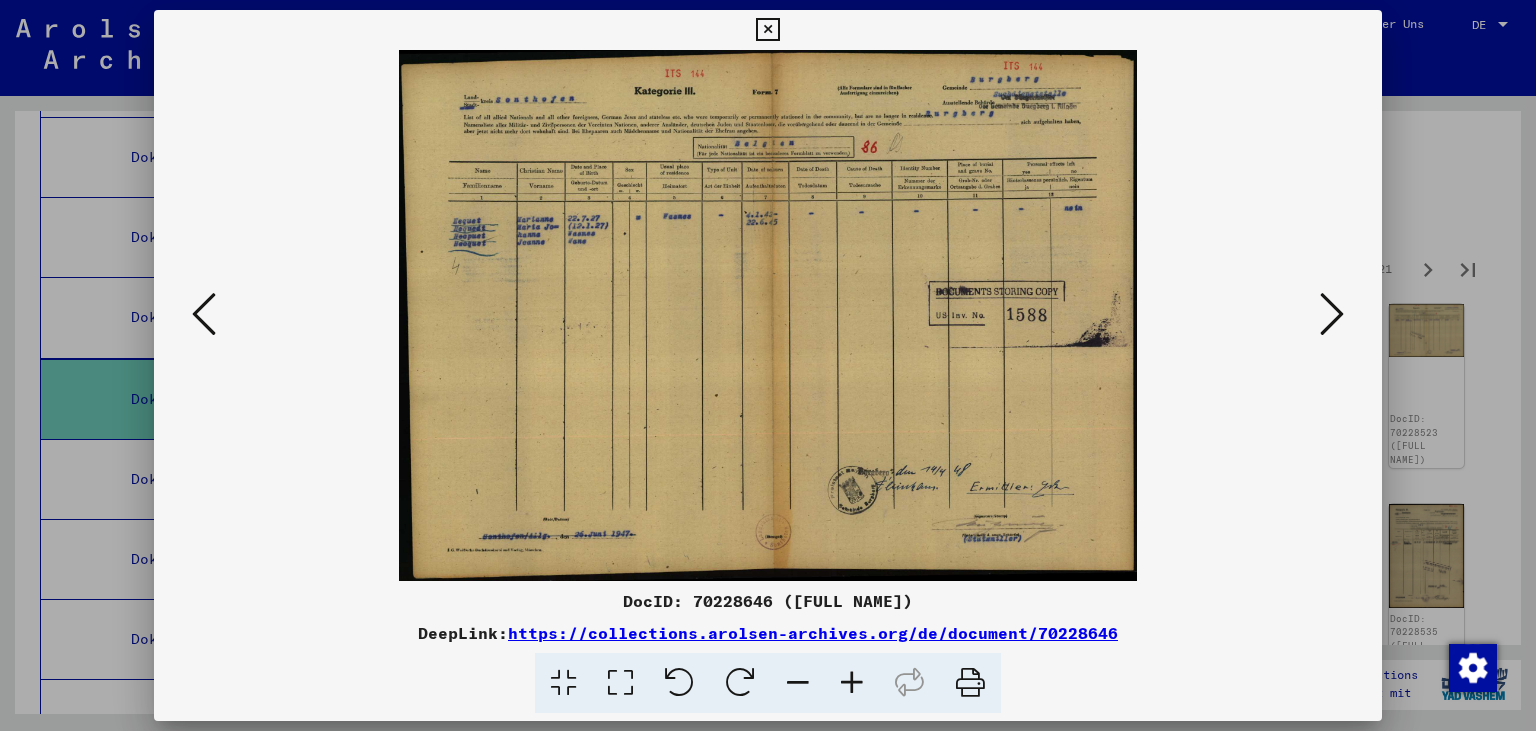 click at bounding box center [1332, 314] 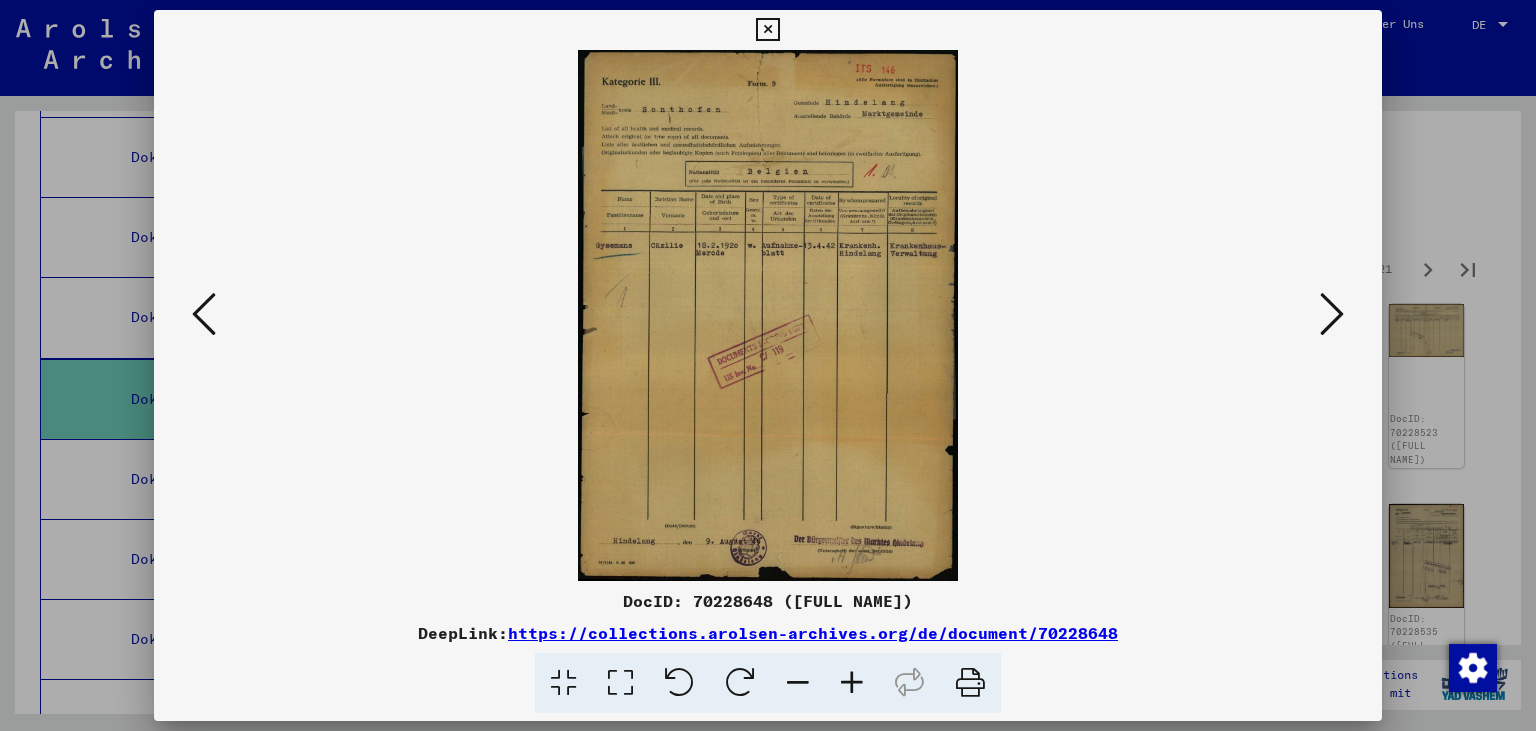 click at bounding box center [1332, 314] 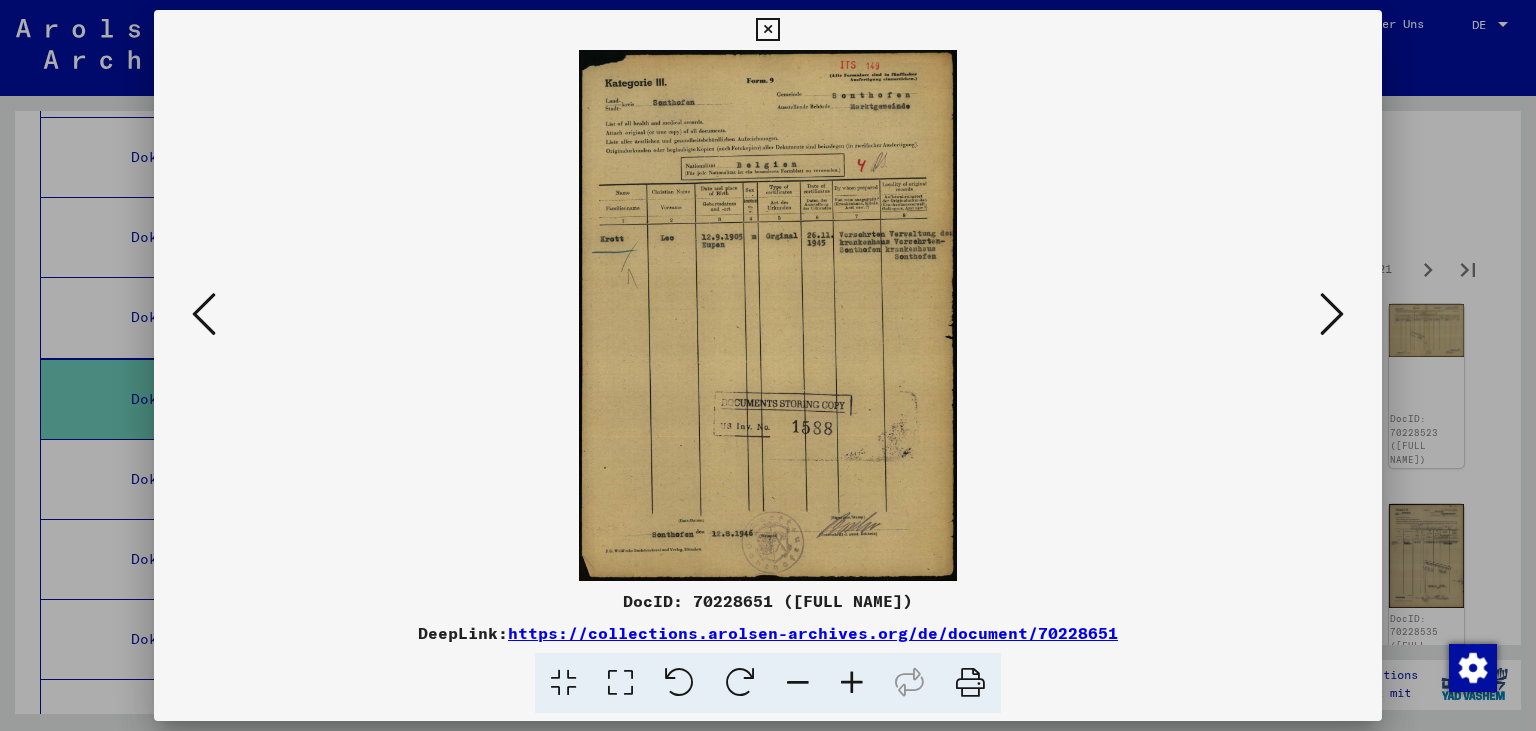 click at bounding box center (1332, 314) 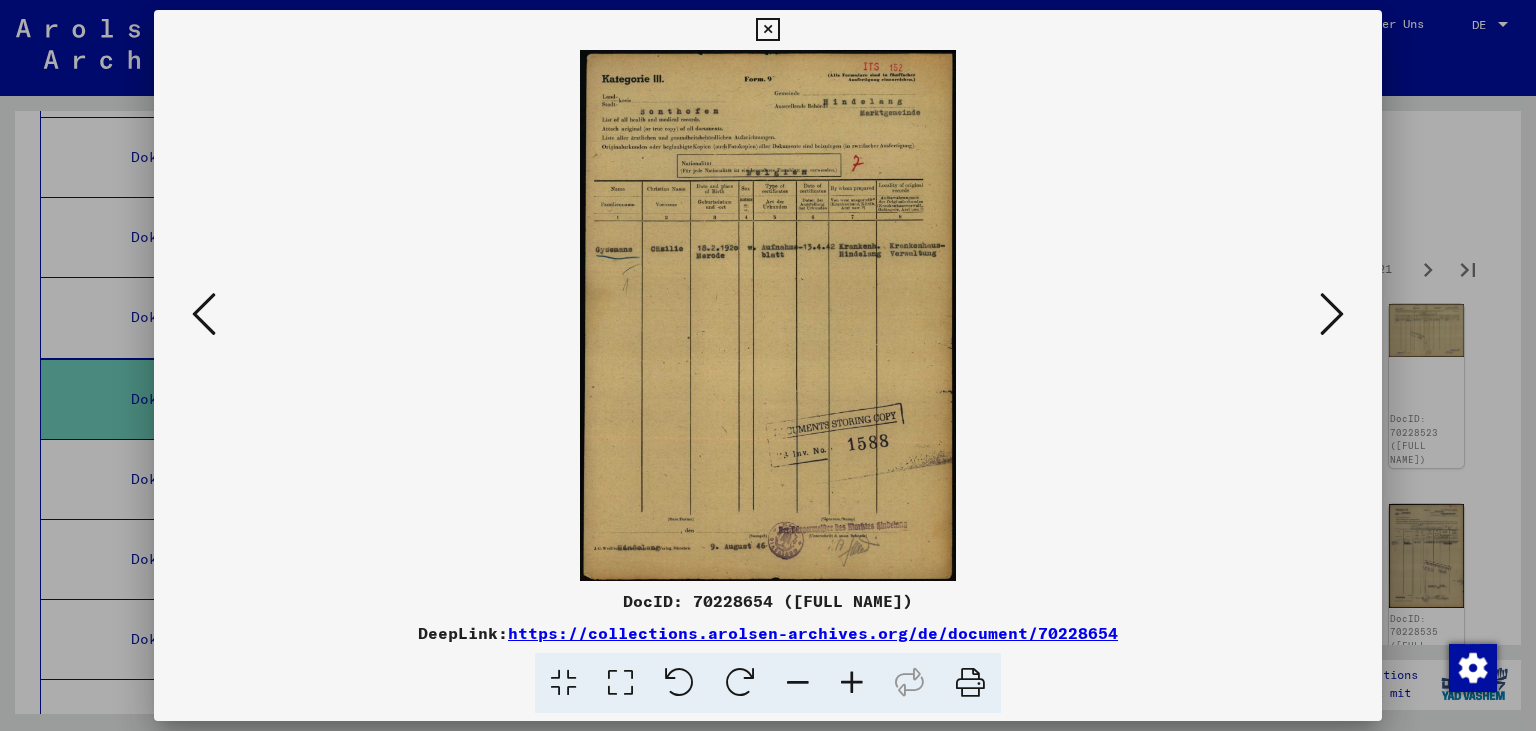 click at bounding box center [1332, 314] 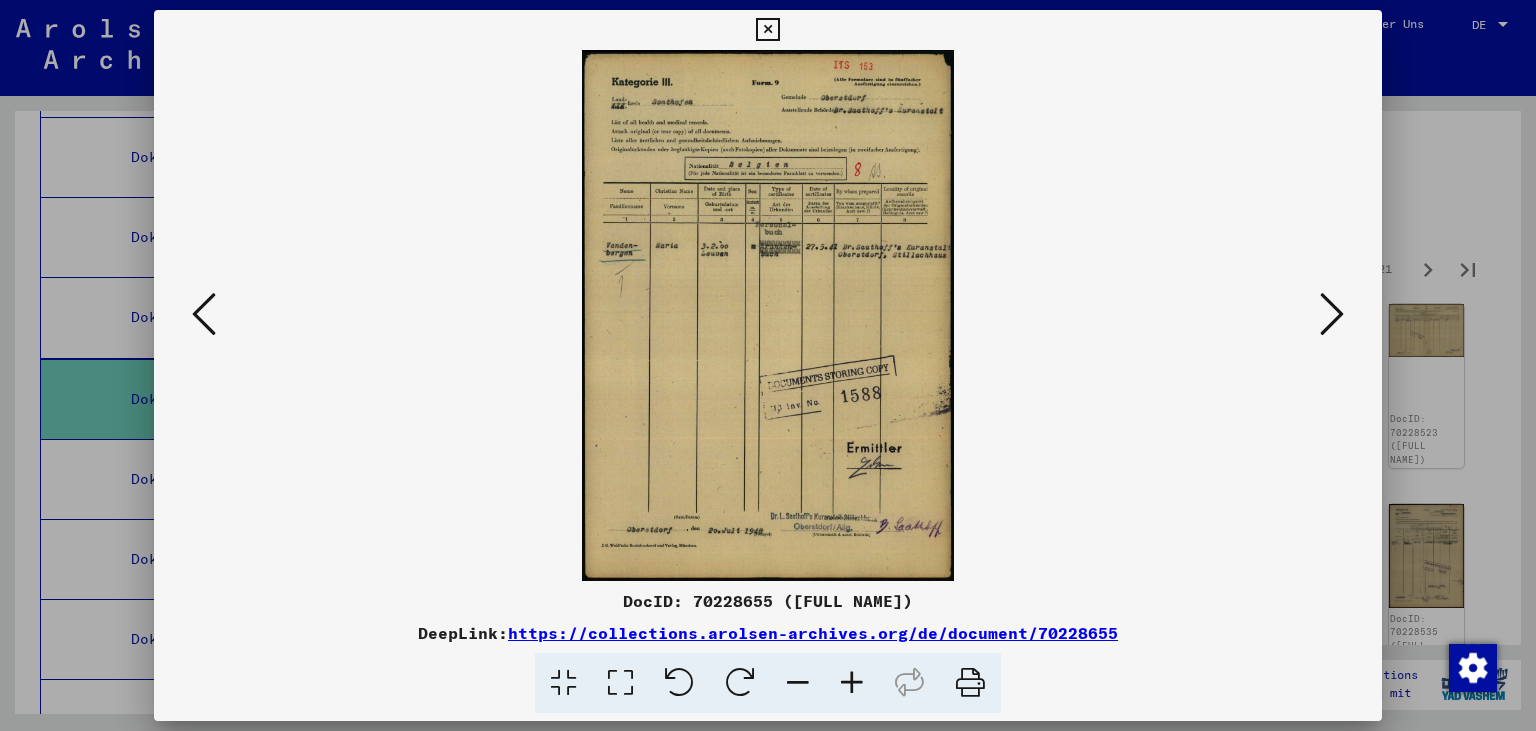 click at bounding box center (1332, 314) 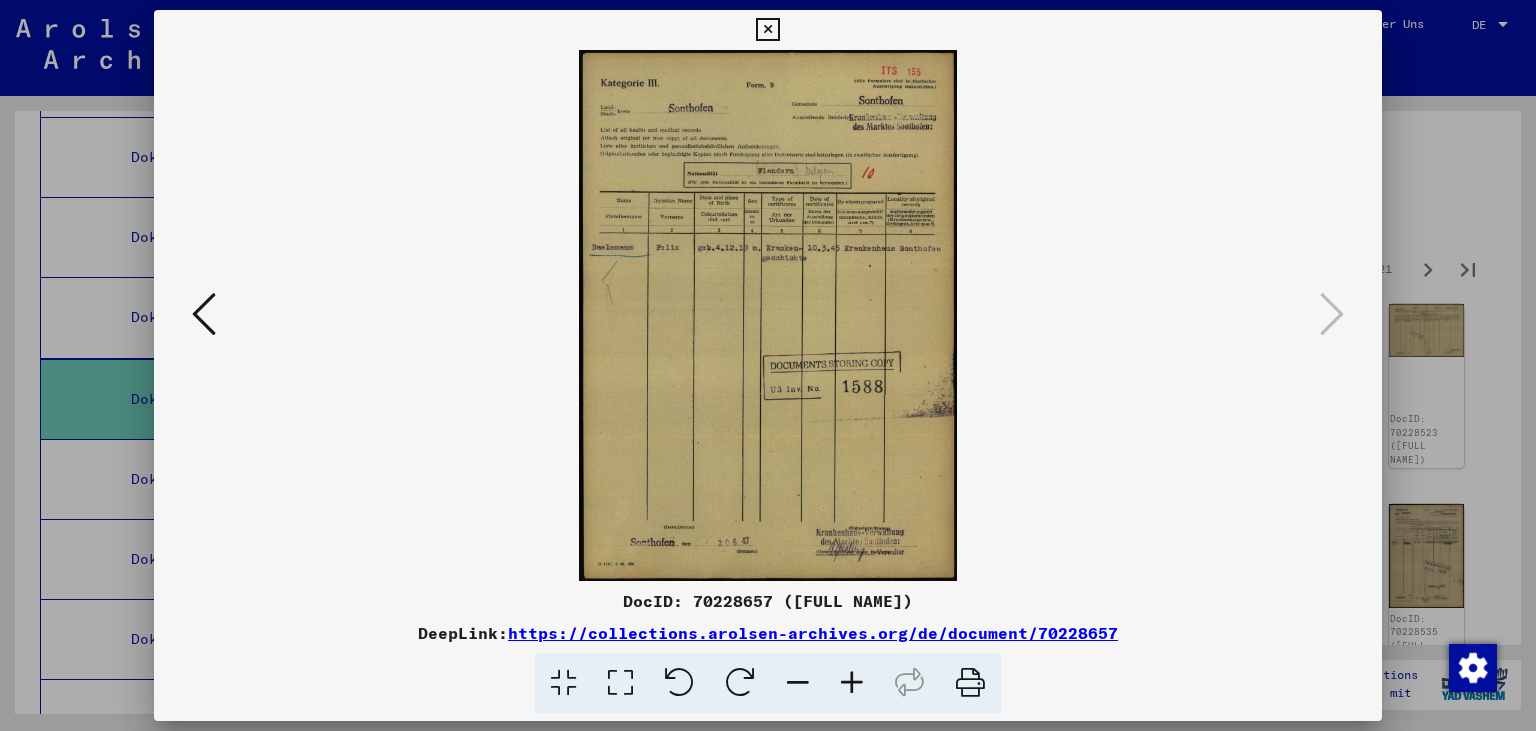 click at bounding box center (767, 30) 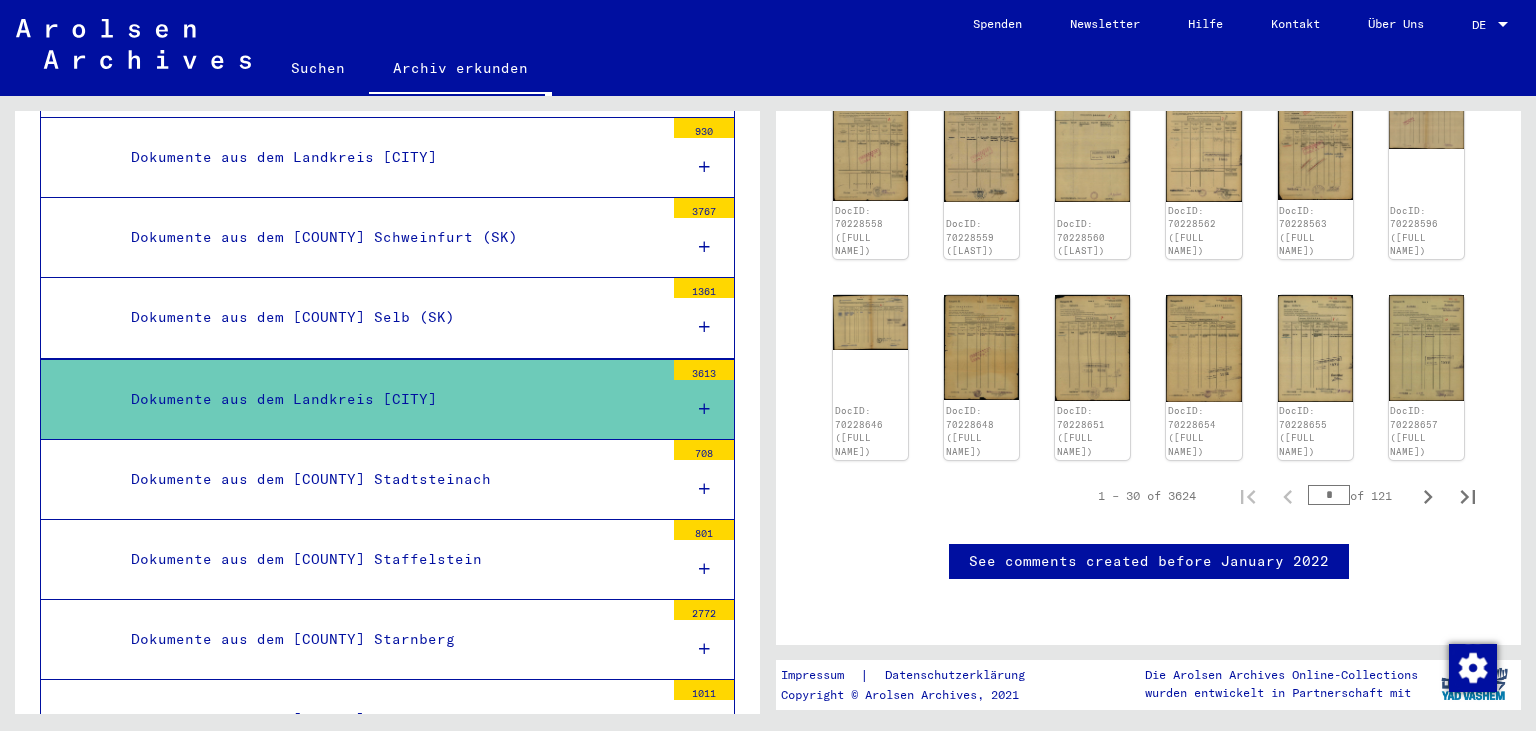 scroll, scrollTop: 1607, scrollLeft: 0, axis: vertical 